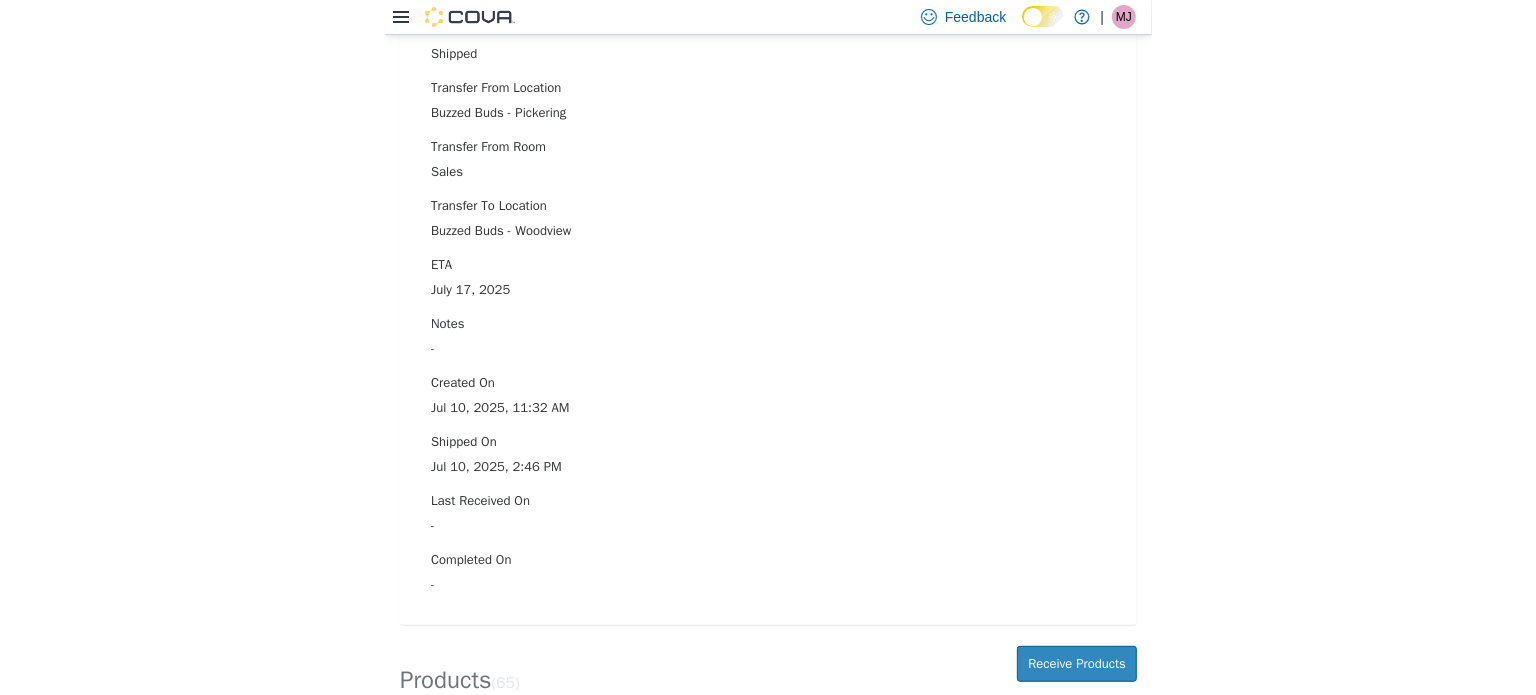 scroll, scrollTop: 0, scrollLeft: 0, axis: both 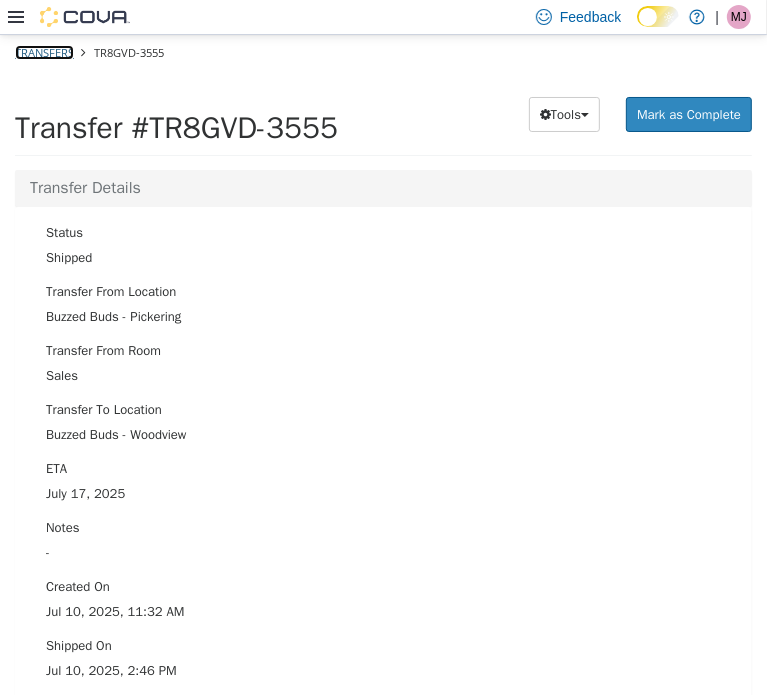 click on "Transfers" at bounding box center (44, 51) 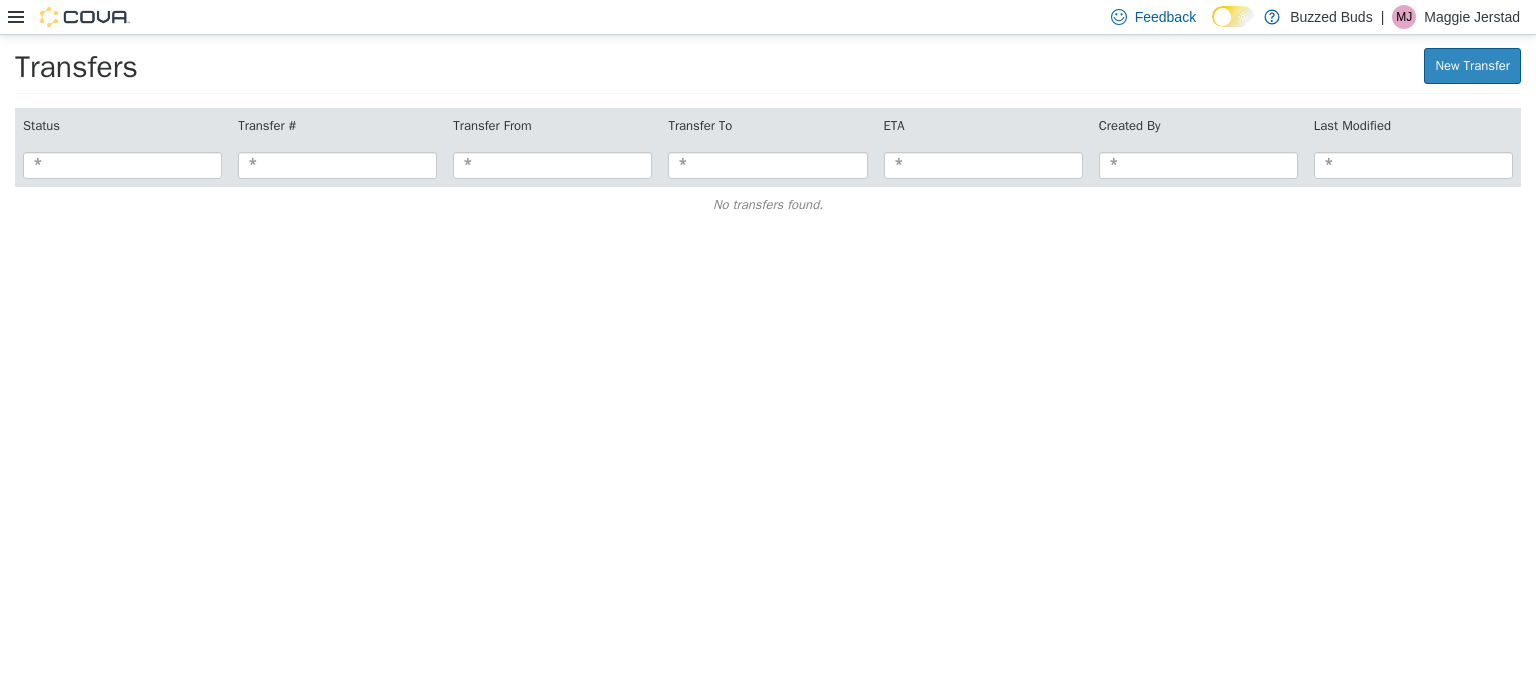 click 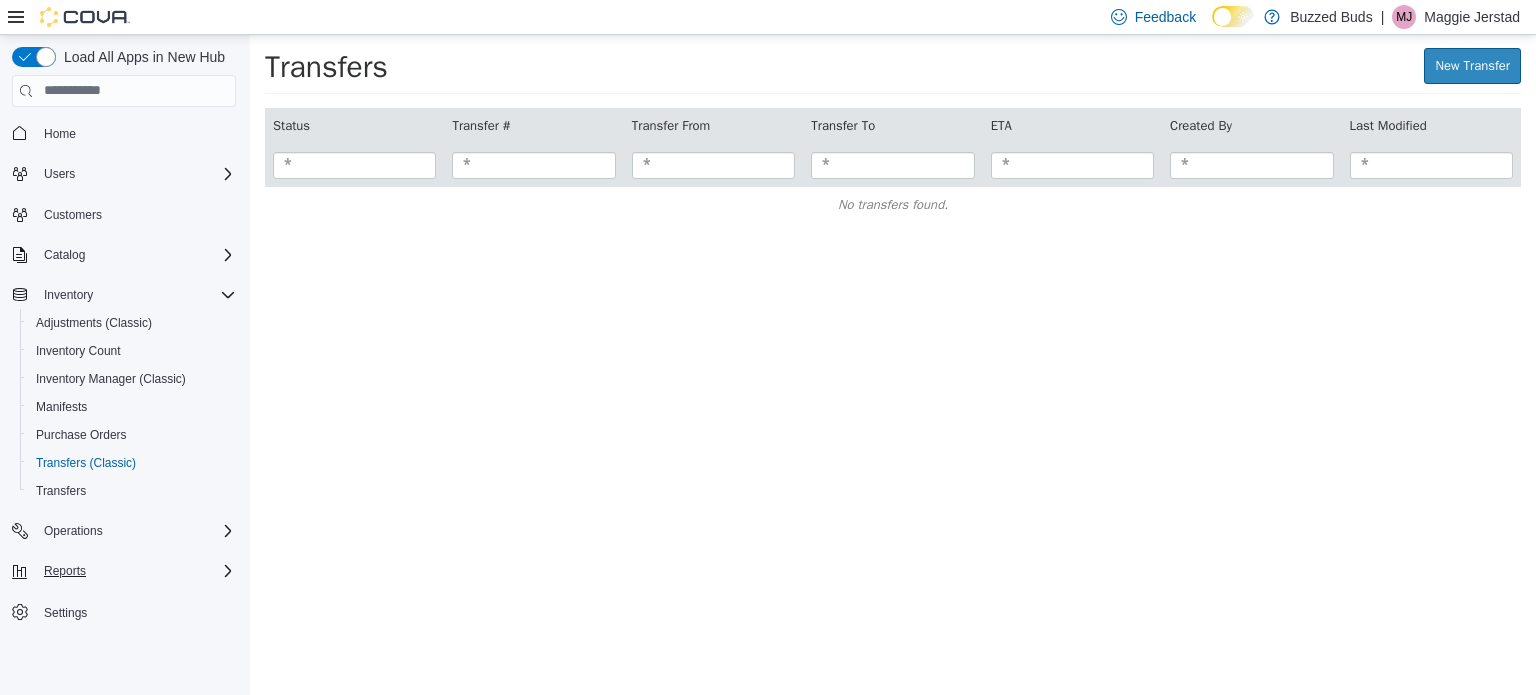 click 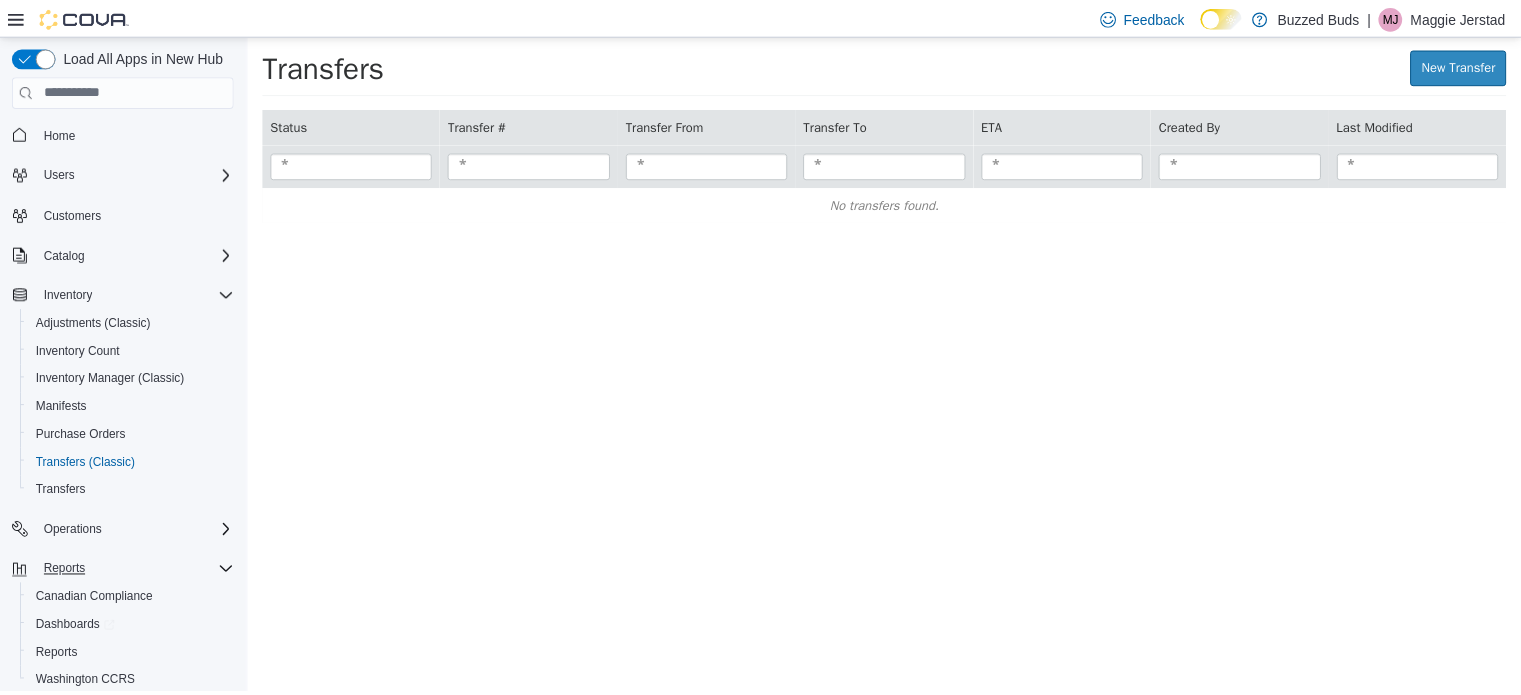 scroll, scrollTop: 60, scrollLeft: 0, axis: vertical 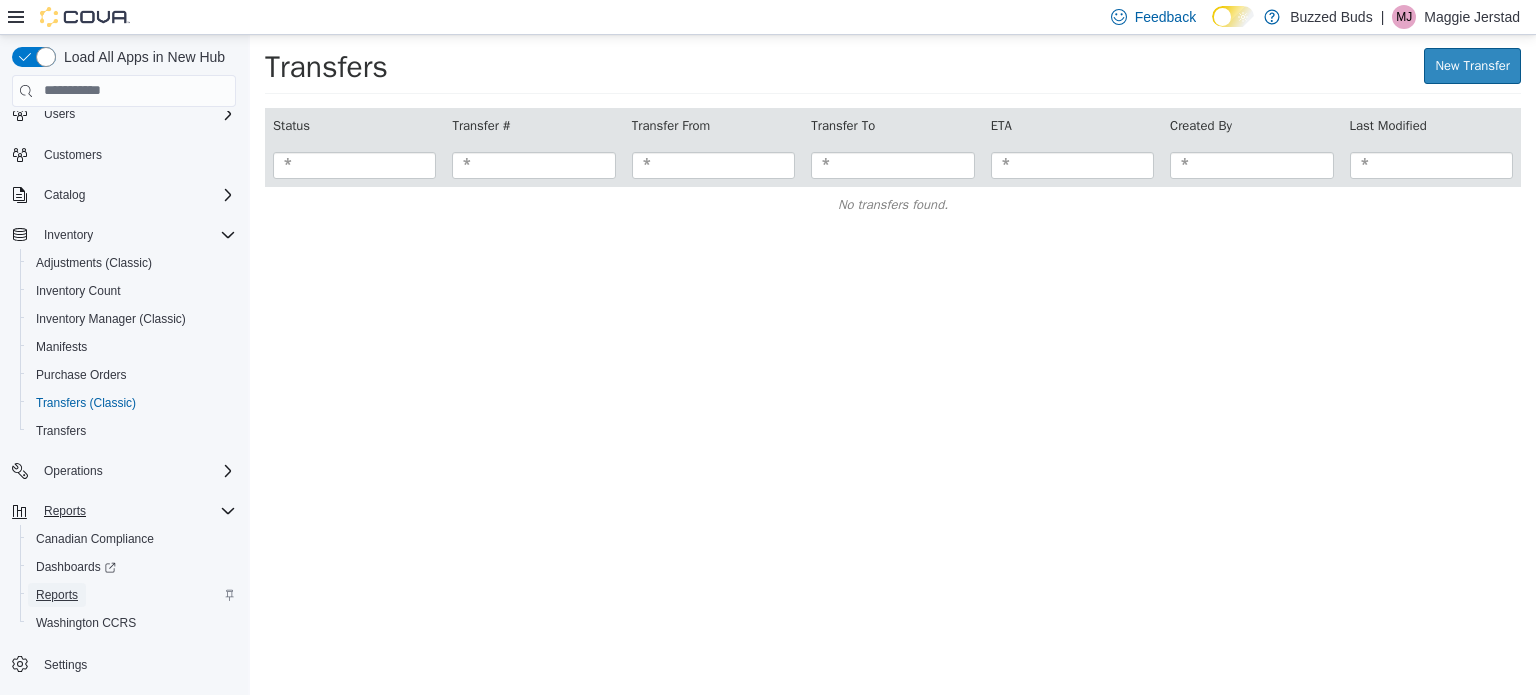 click on "Reports" at bounding box center [57, 595] 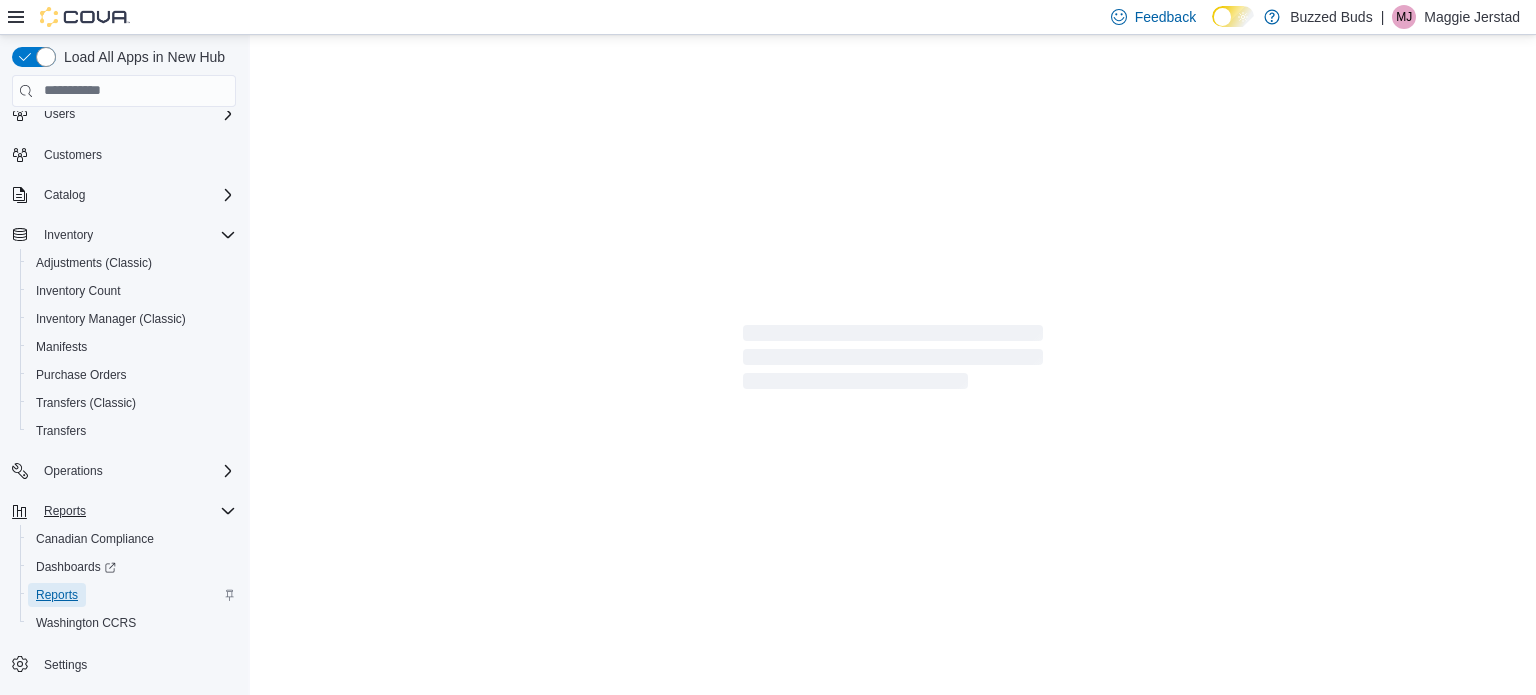 click on "Reports" at bounding box center (57, 595) 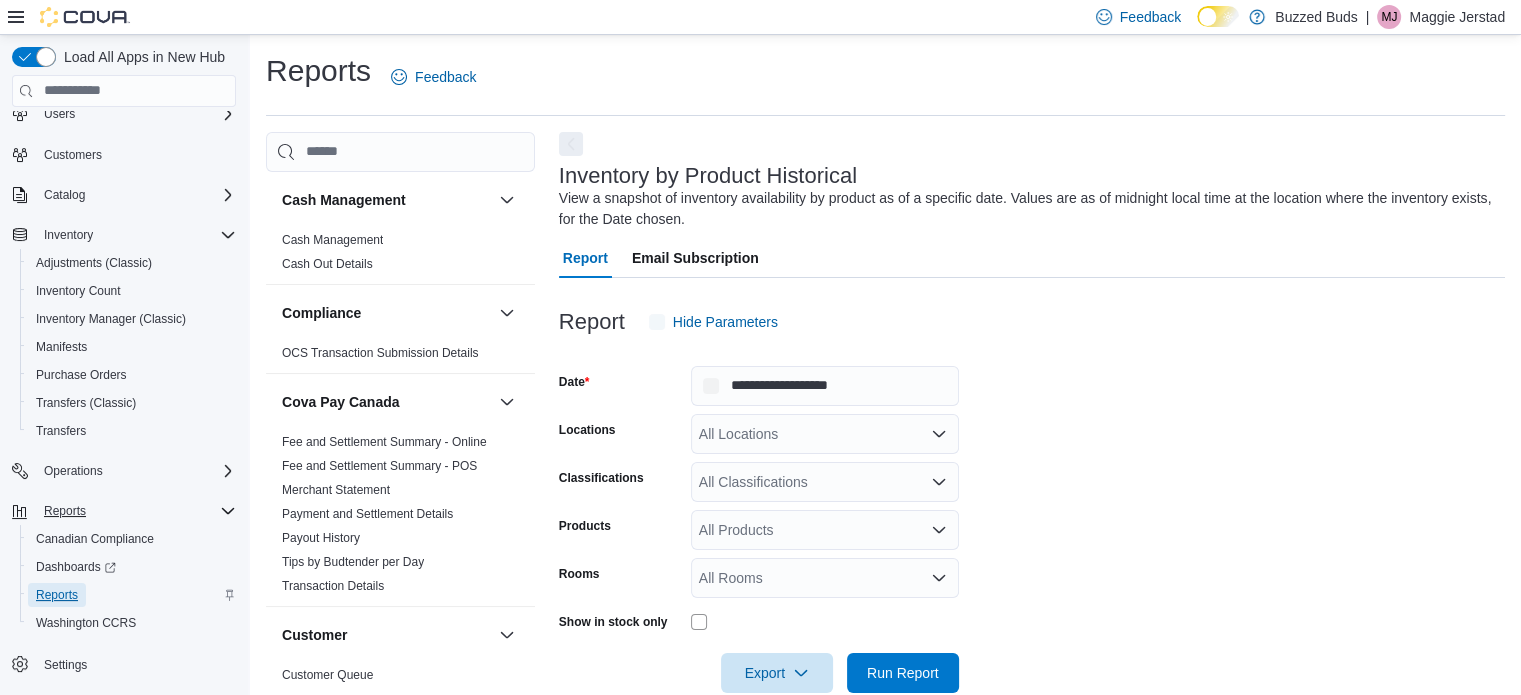 scroll, scrollTop: 37, scrollLeft: 0, axis: vertical 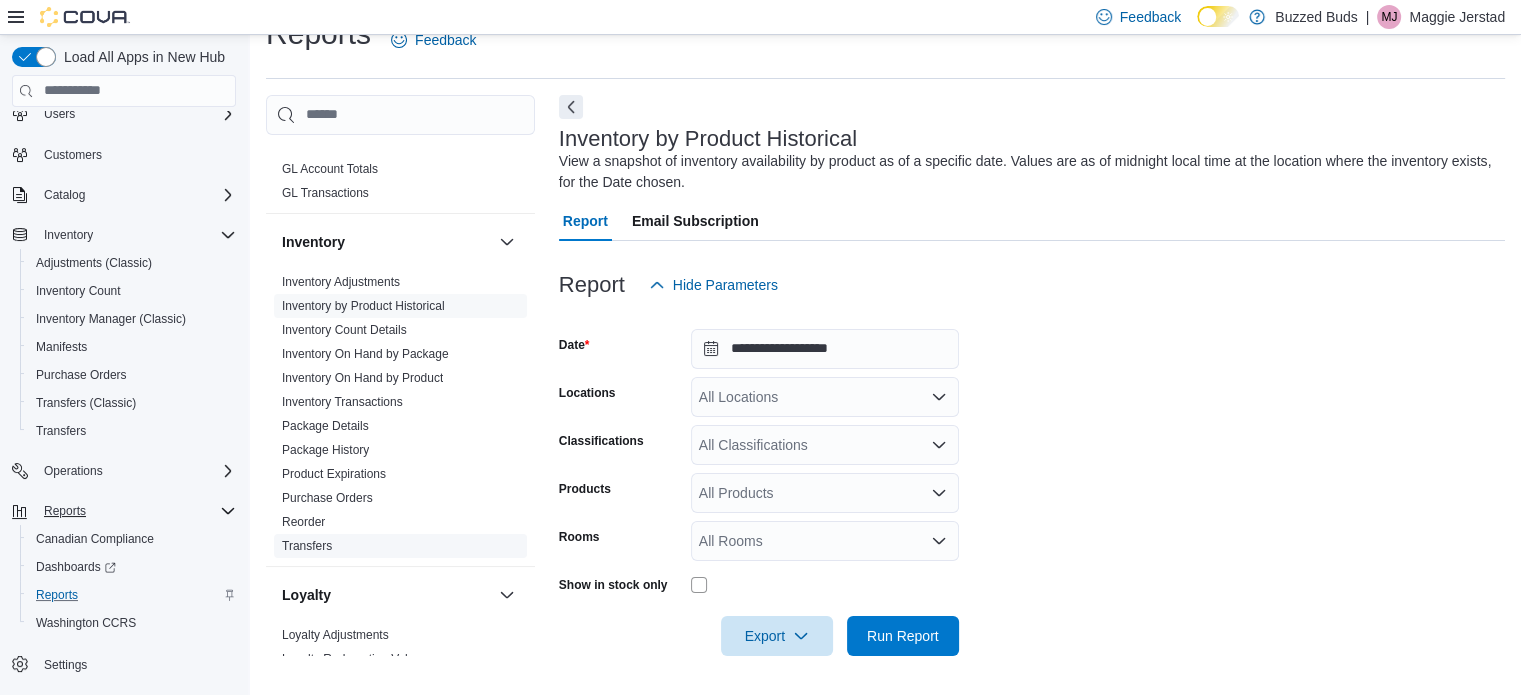 click on "Transfers" at bounding box center [307, 546] 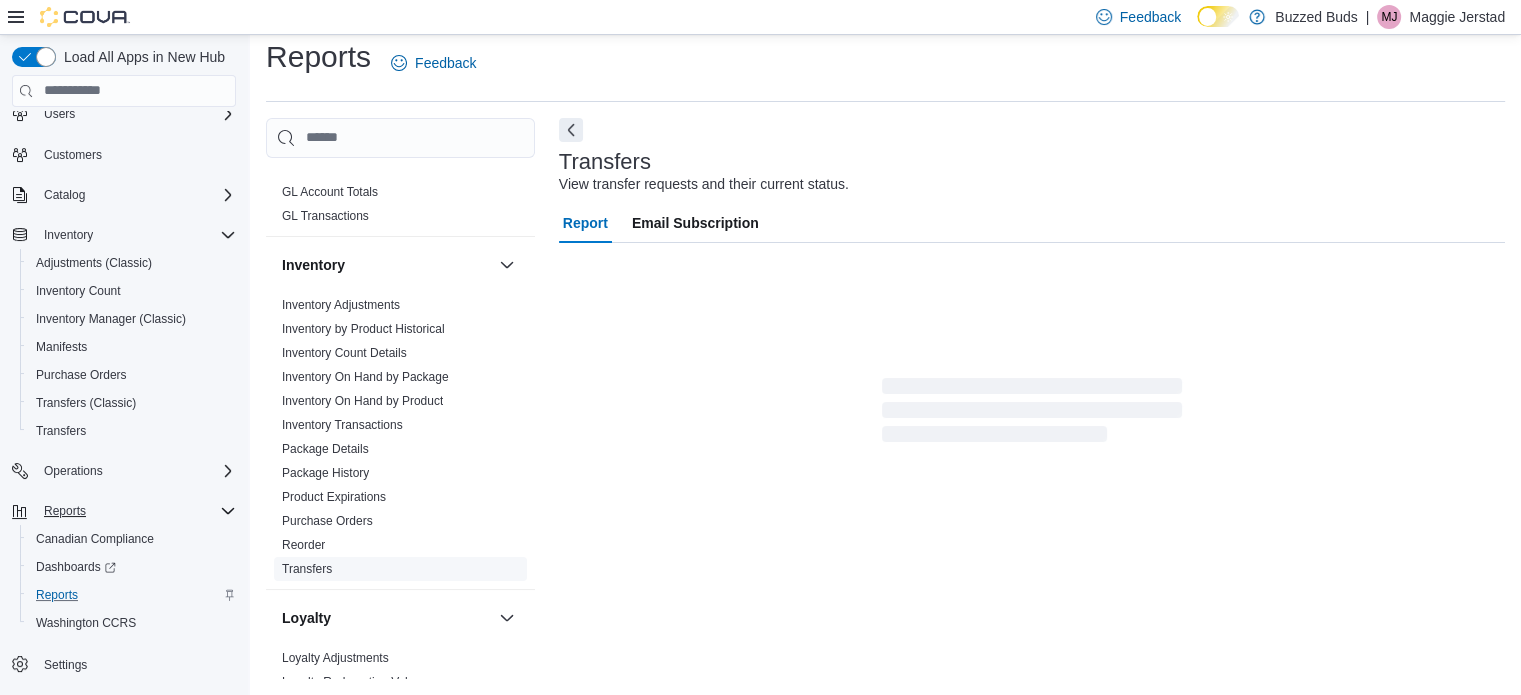 scroll, scrollTop: 13, scrollLeft: 0, axis: vertical 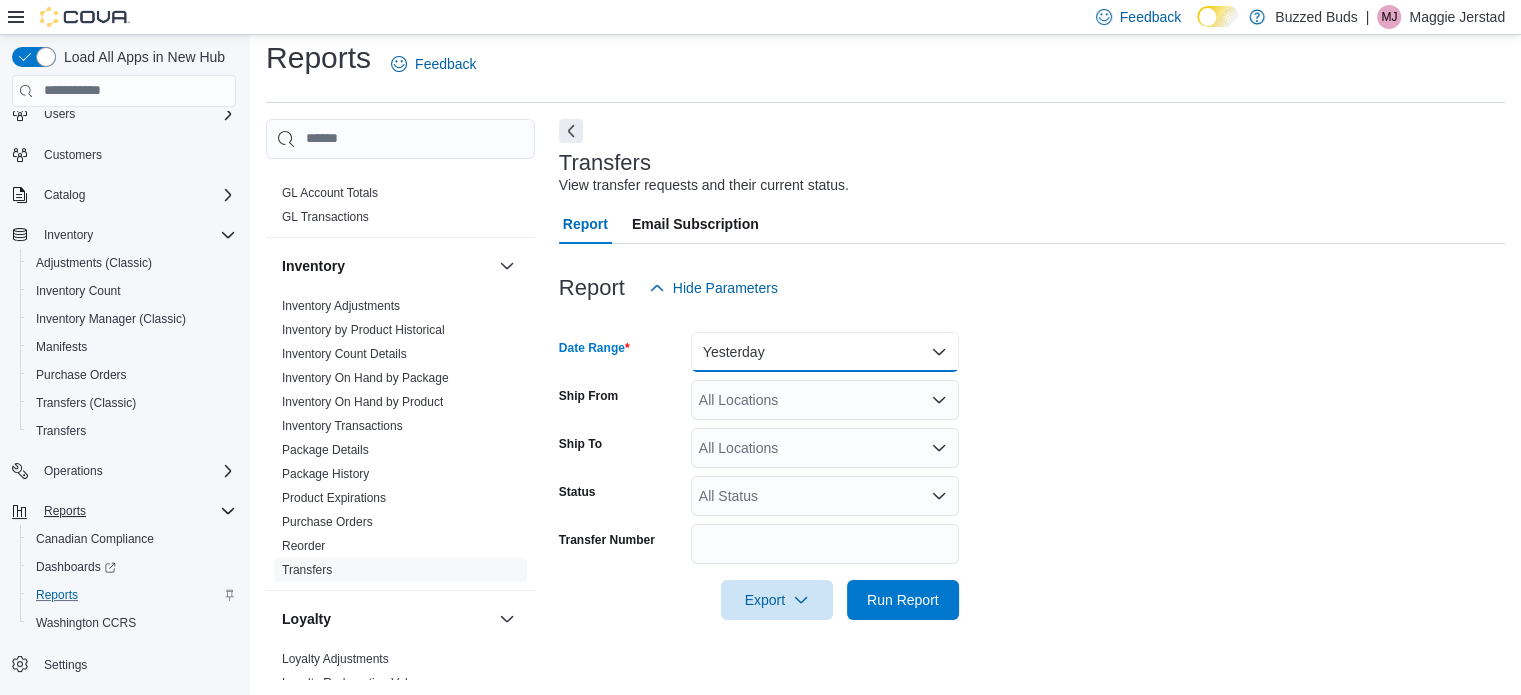 click on "Yesterday" at bounding box center [825, 352] 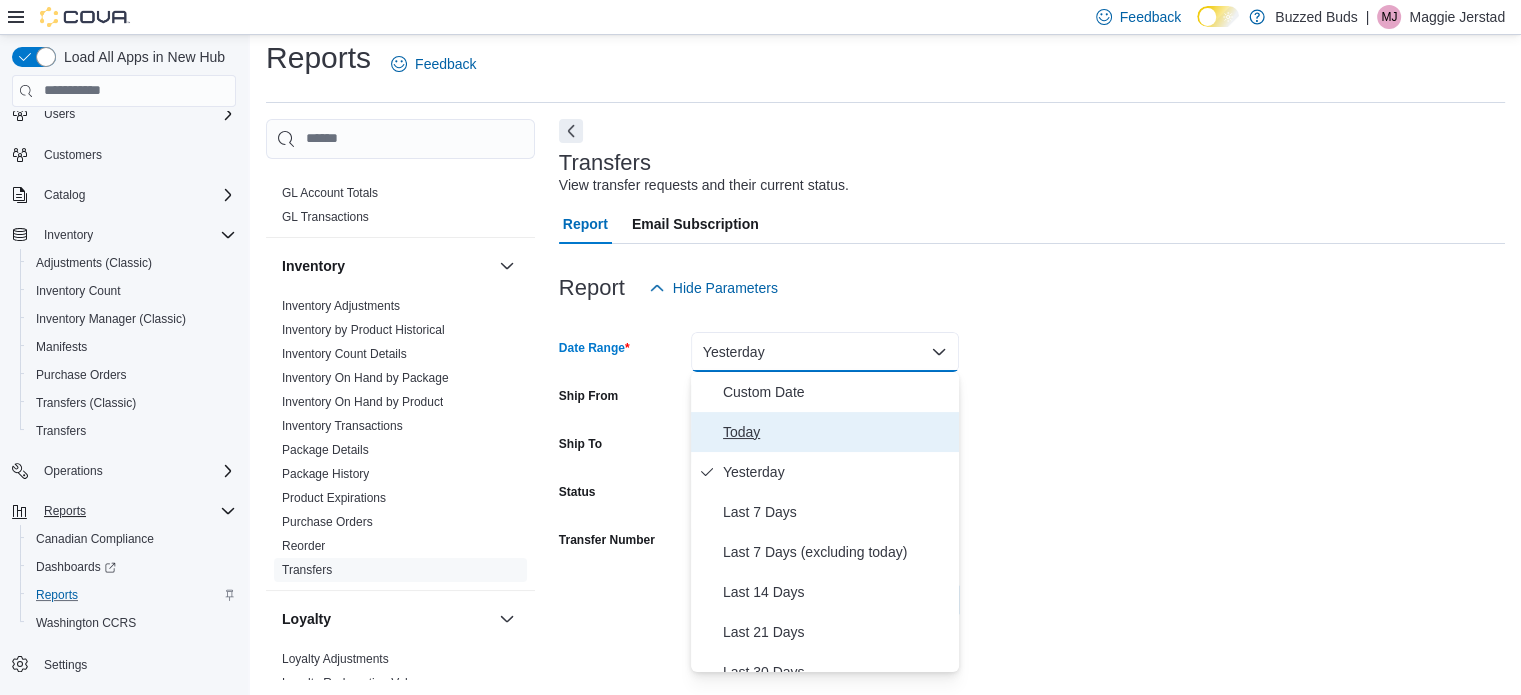 click on "Today" at bounding box center (837, 432) 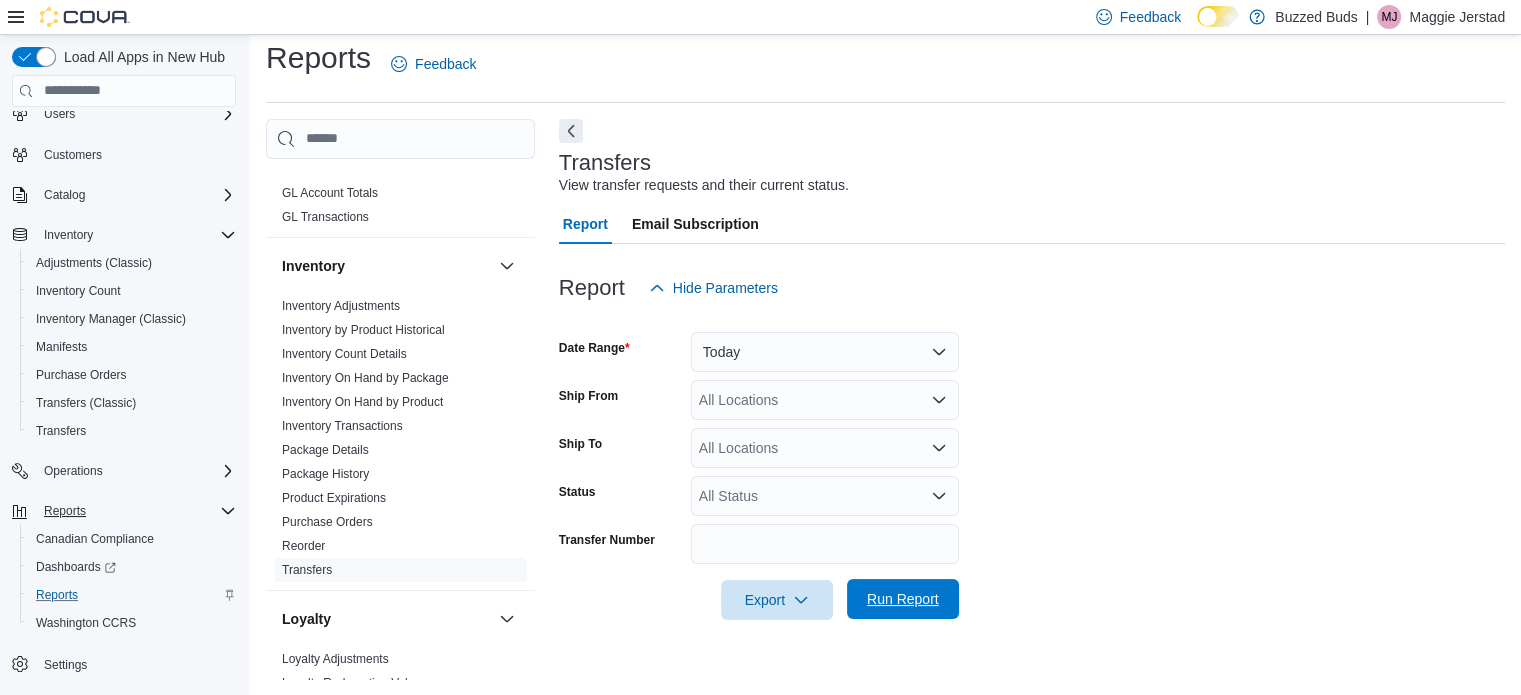 click on "Run Report" at bounding box center (903, 599) 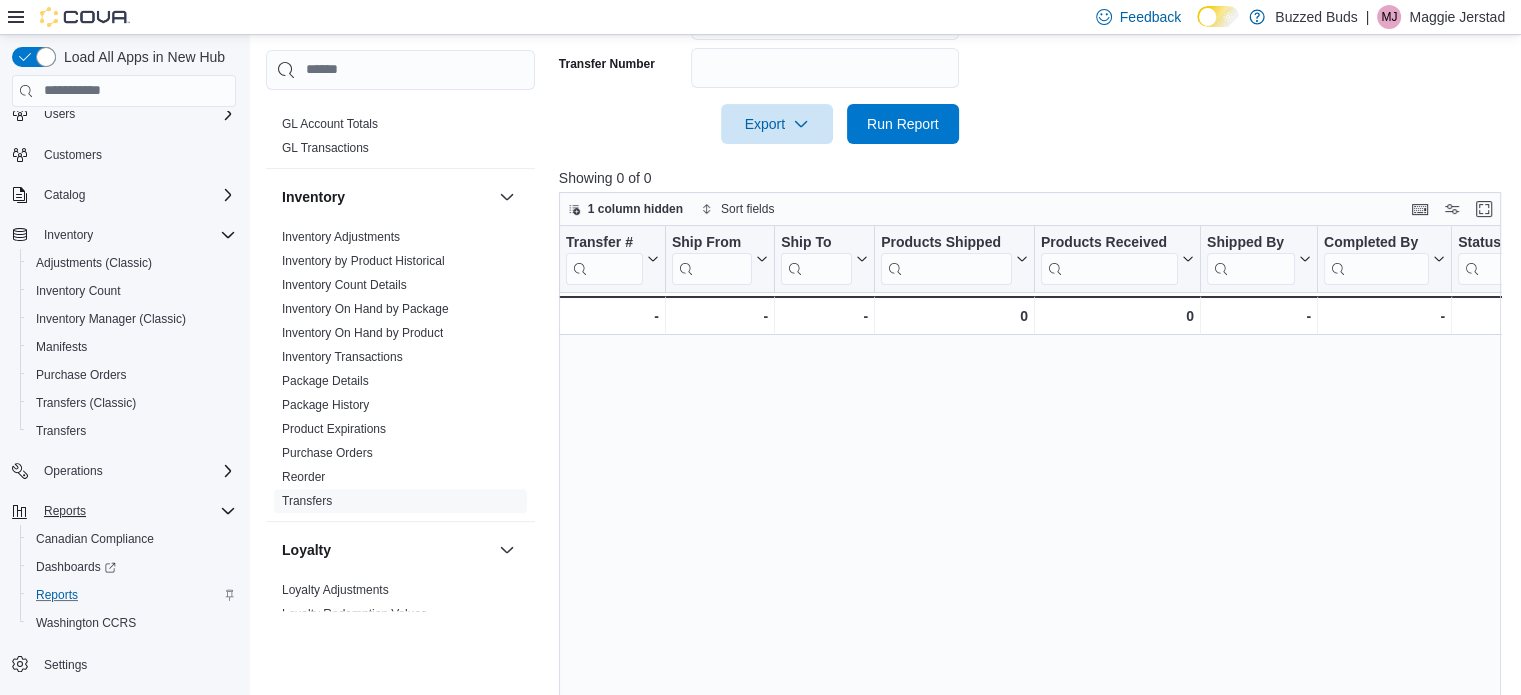 scroll, scrollTop: 120, scrollLeft: 0, axis: vertical 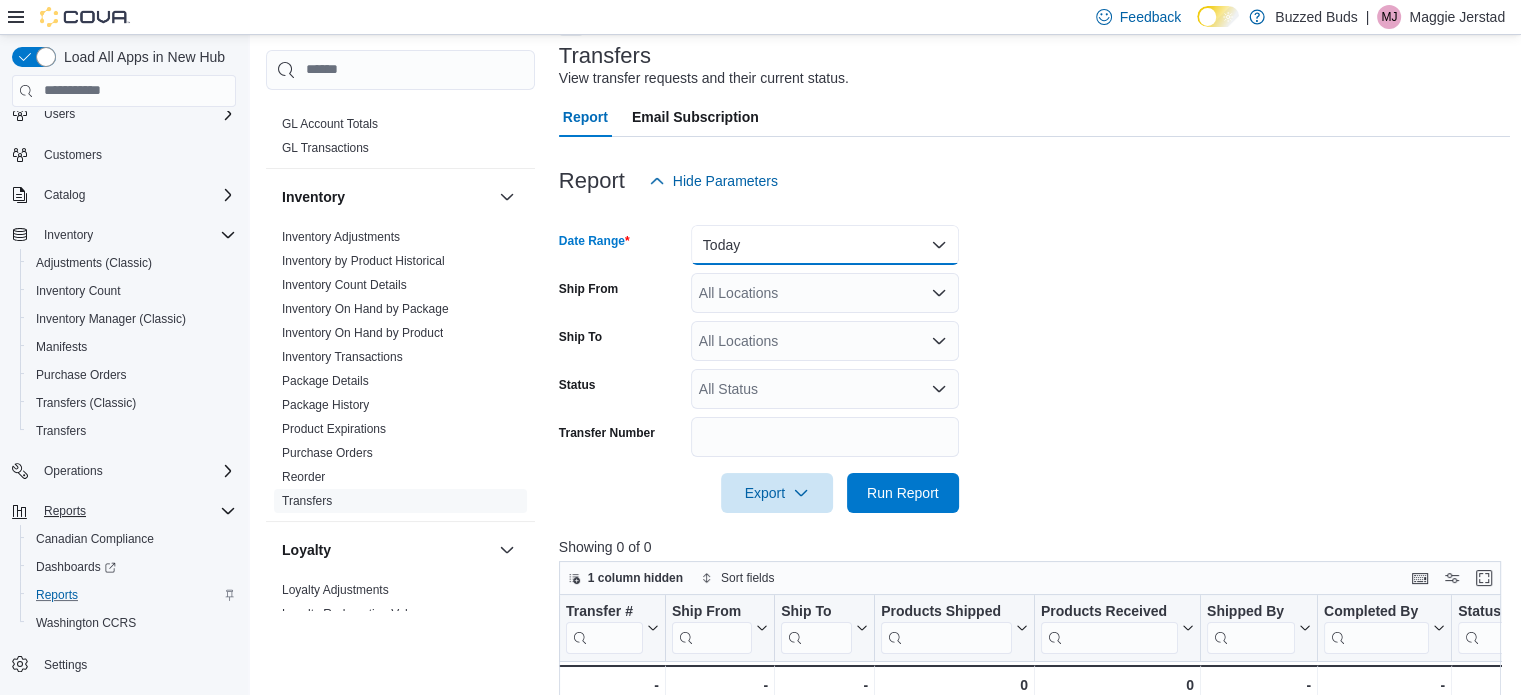 click on "Today" at bounding box center [825, 245] 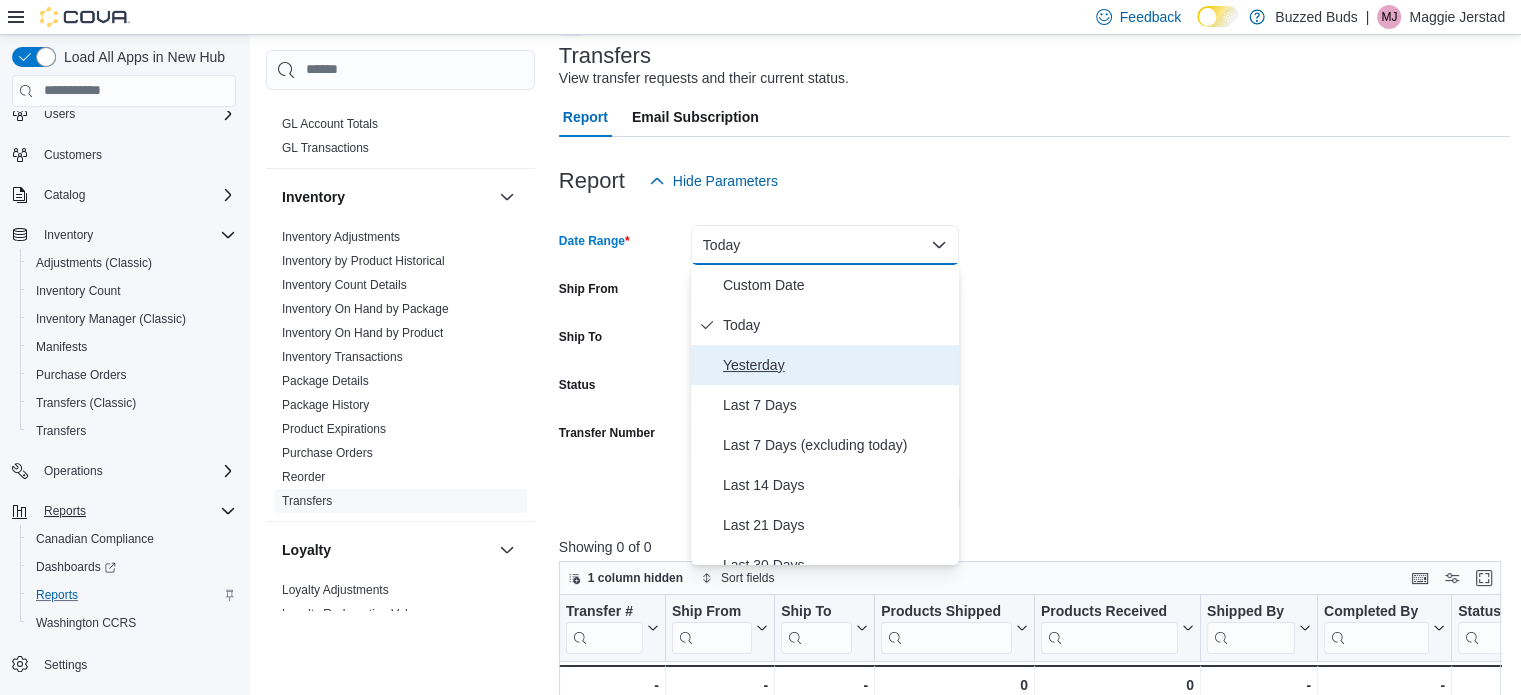 click on "Yesterday" at bounding box center [837, 365] 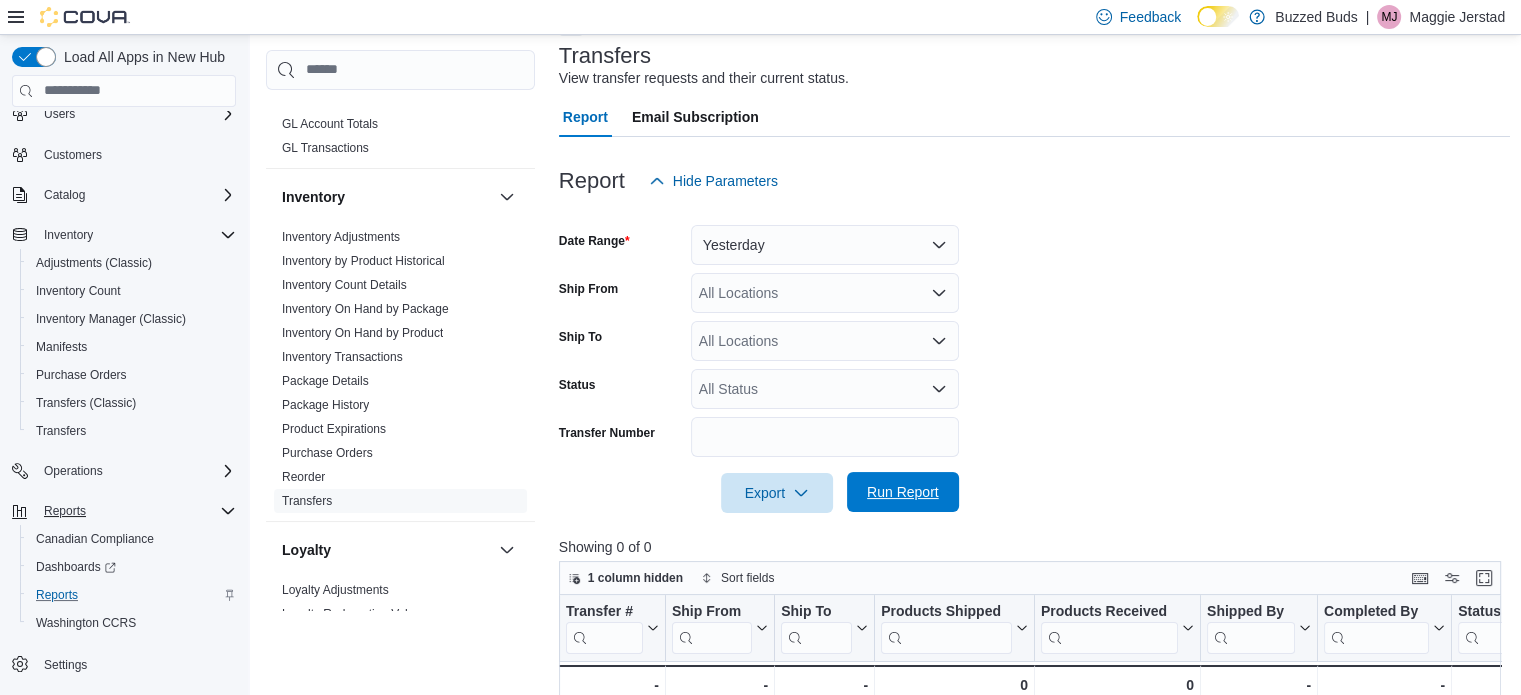 click on "Run Report" at bounding box center [903, 492] 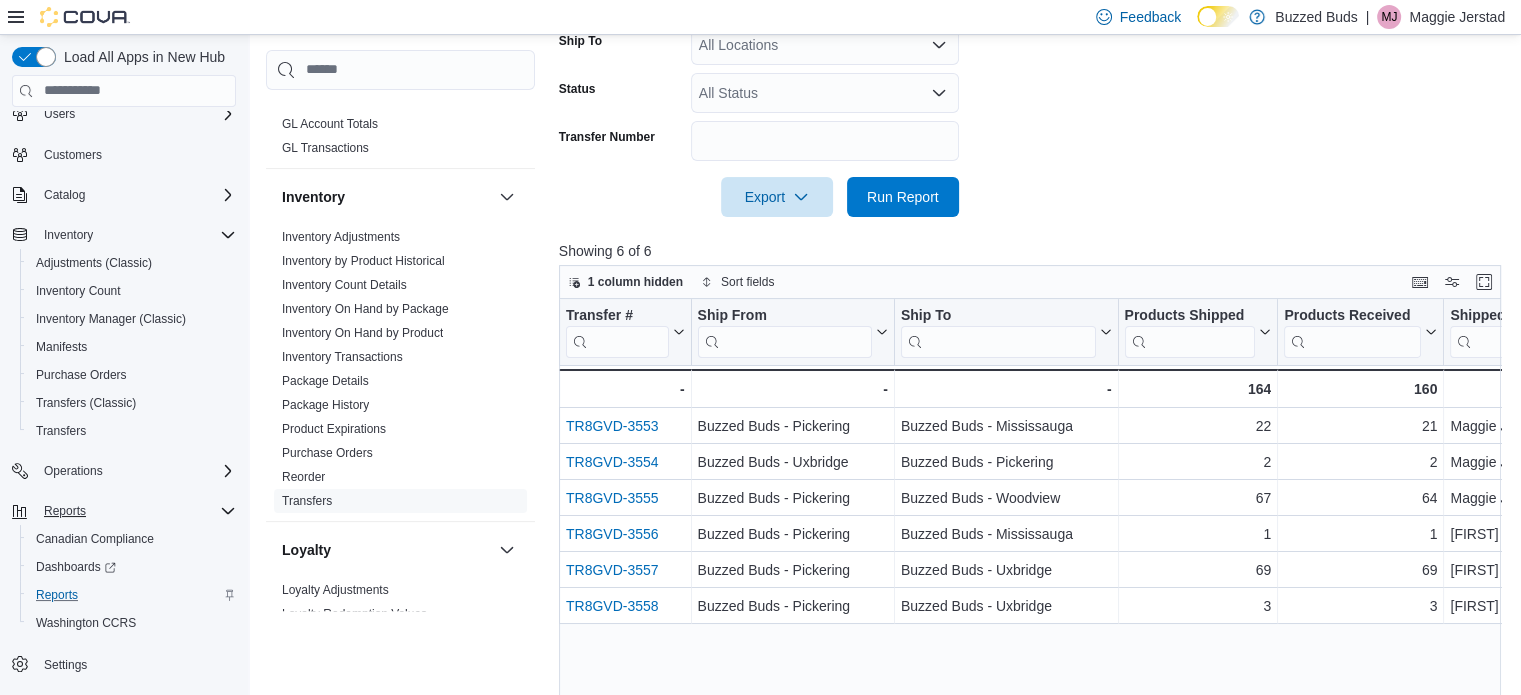 scroll, scrollTop: 444, scrollLeft: 0, axis: vertical 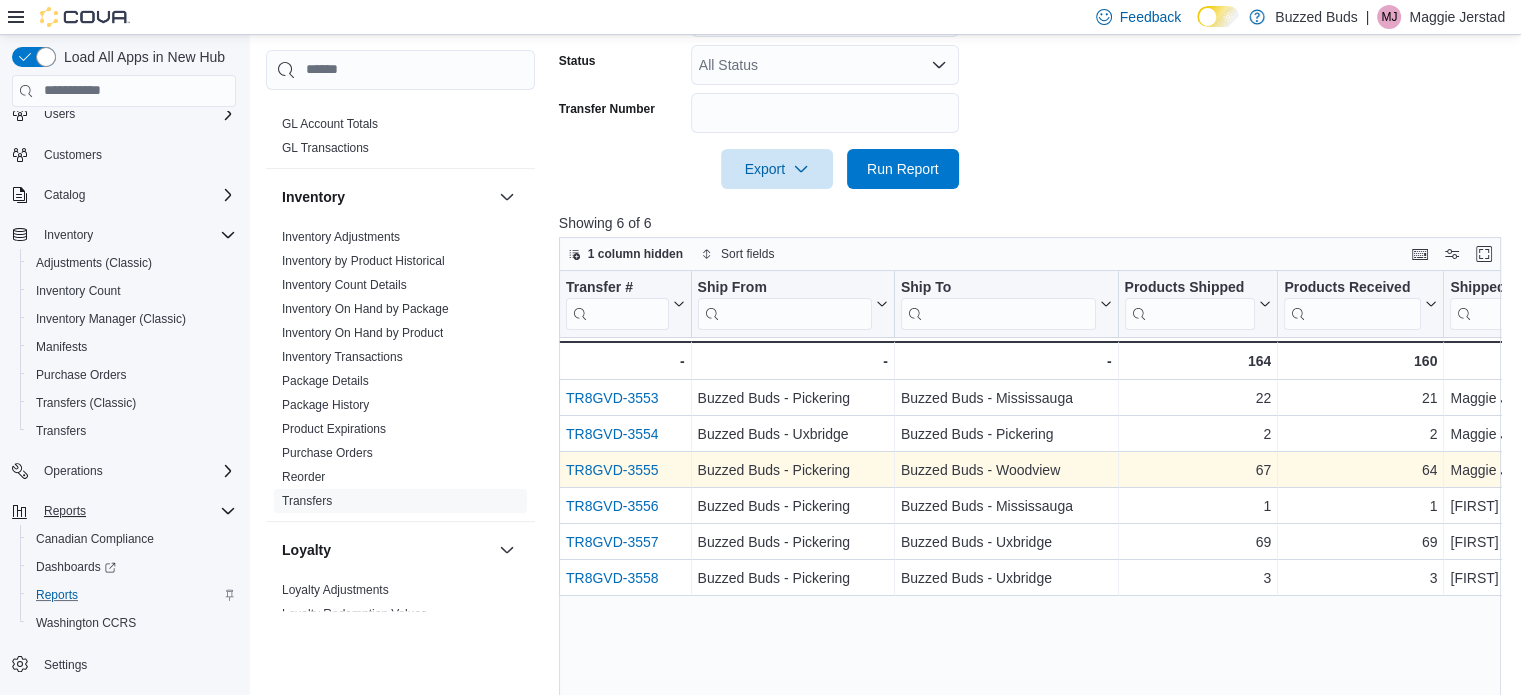 click on "TR8GVD-3555" at bounding box center [612, 470] 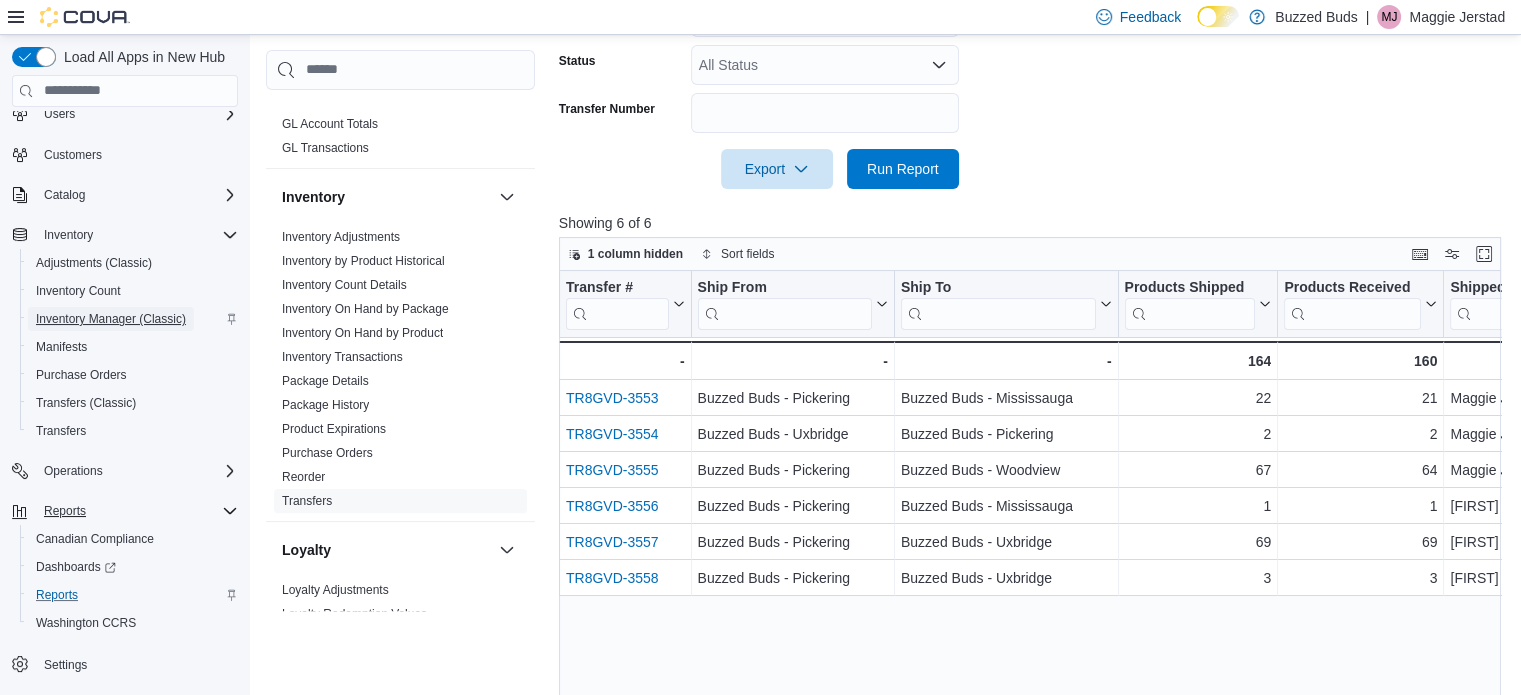 click on "Inventory Manager (Classic)" at bounding box center (111, 319) 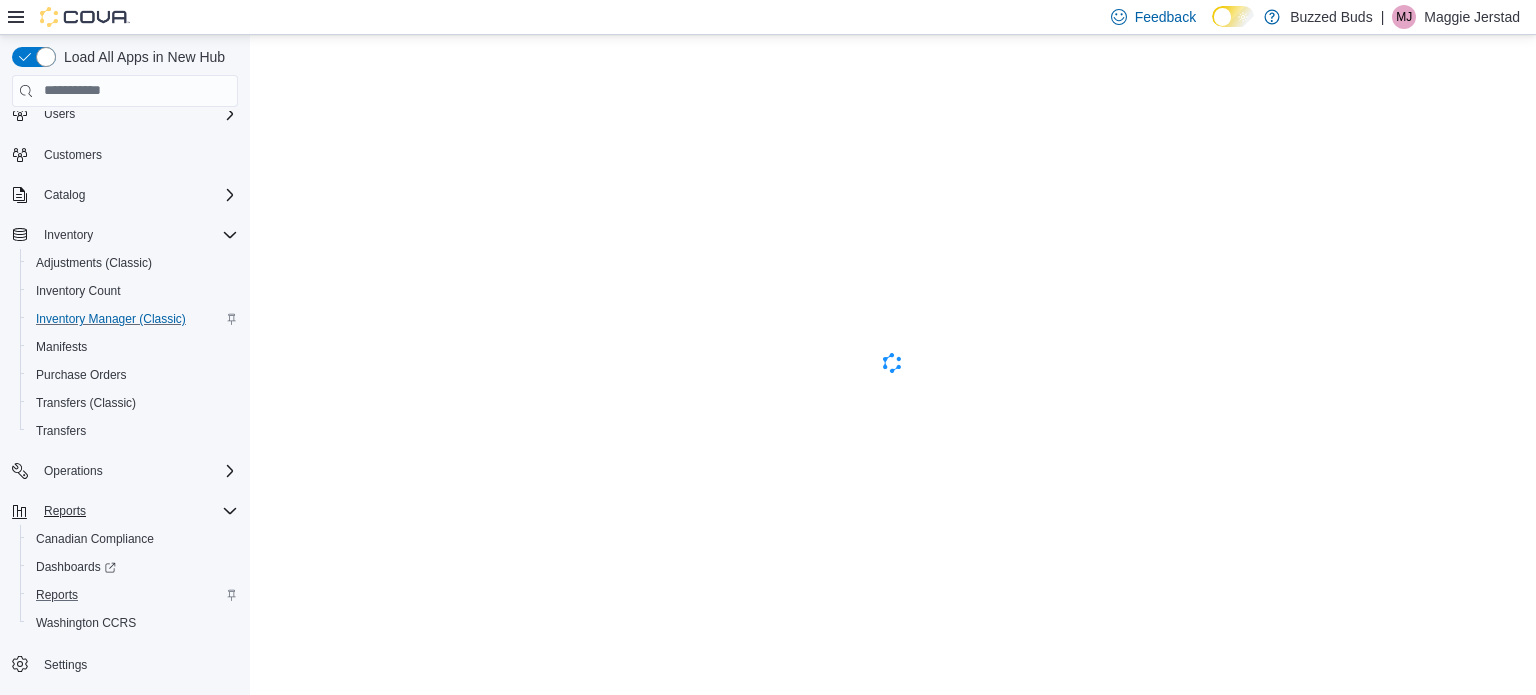 scroll, scrollTop: 0, scrollLeft: 0, axis: both 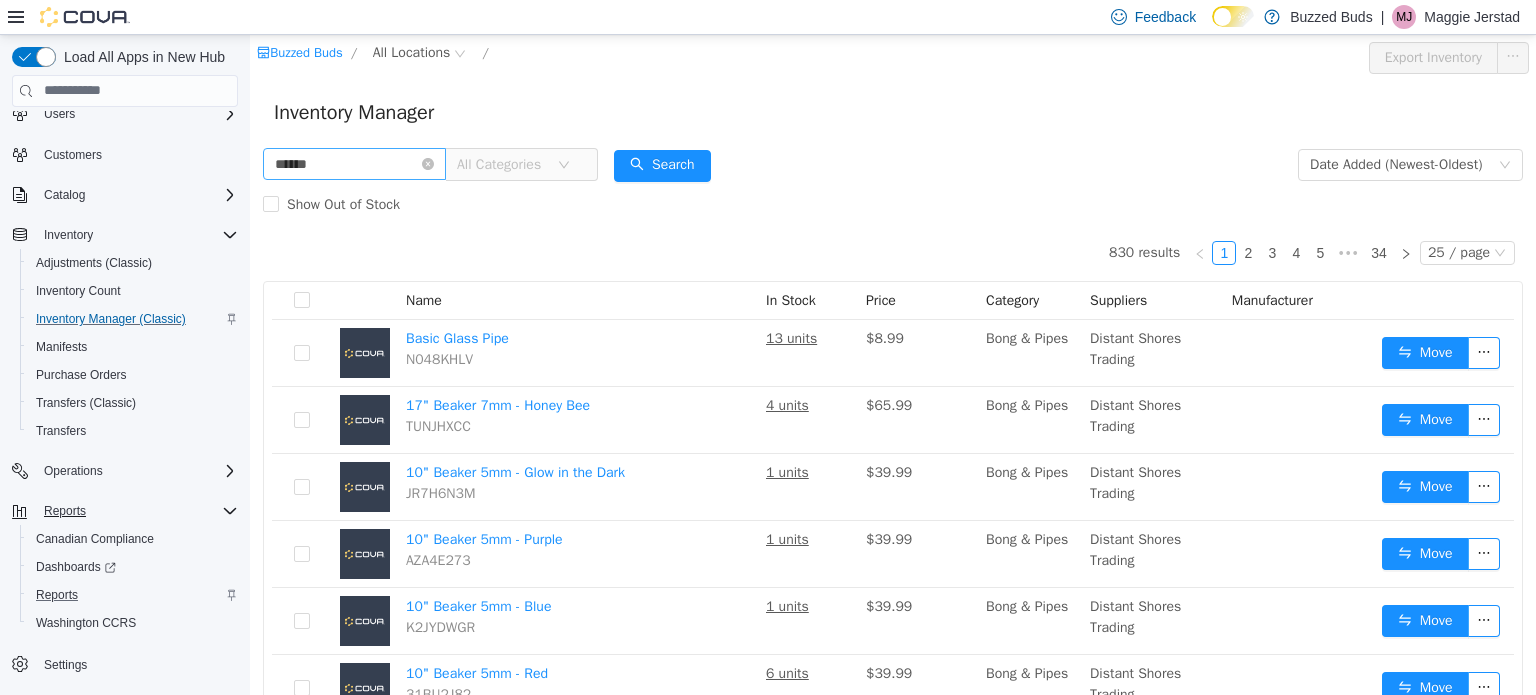 type on "*********" 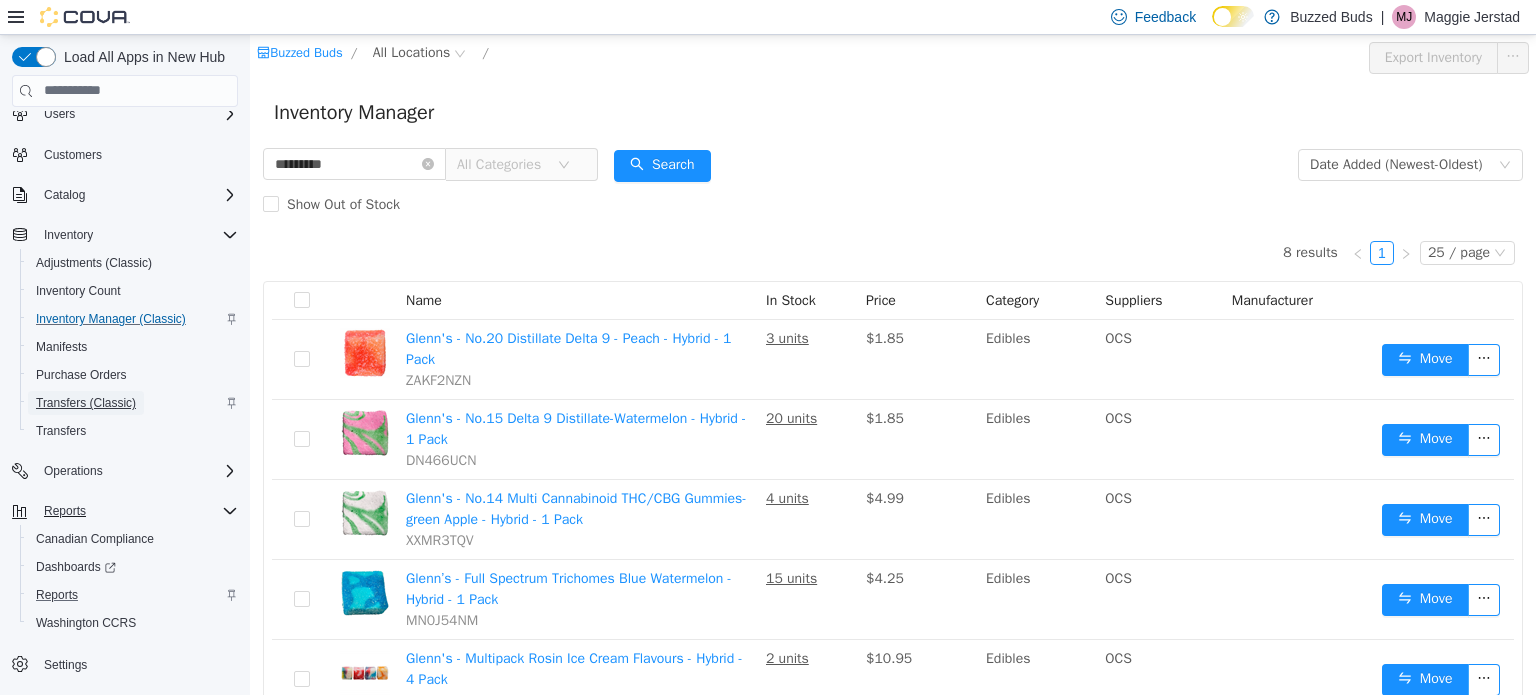click on "Transfers (Classic)" at bounding box center (86, 403) 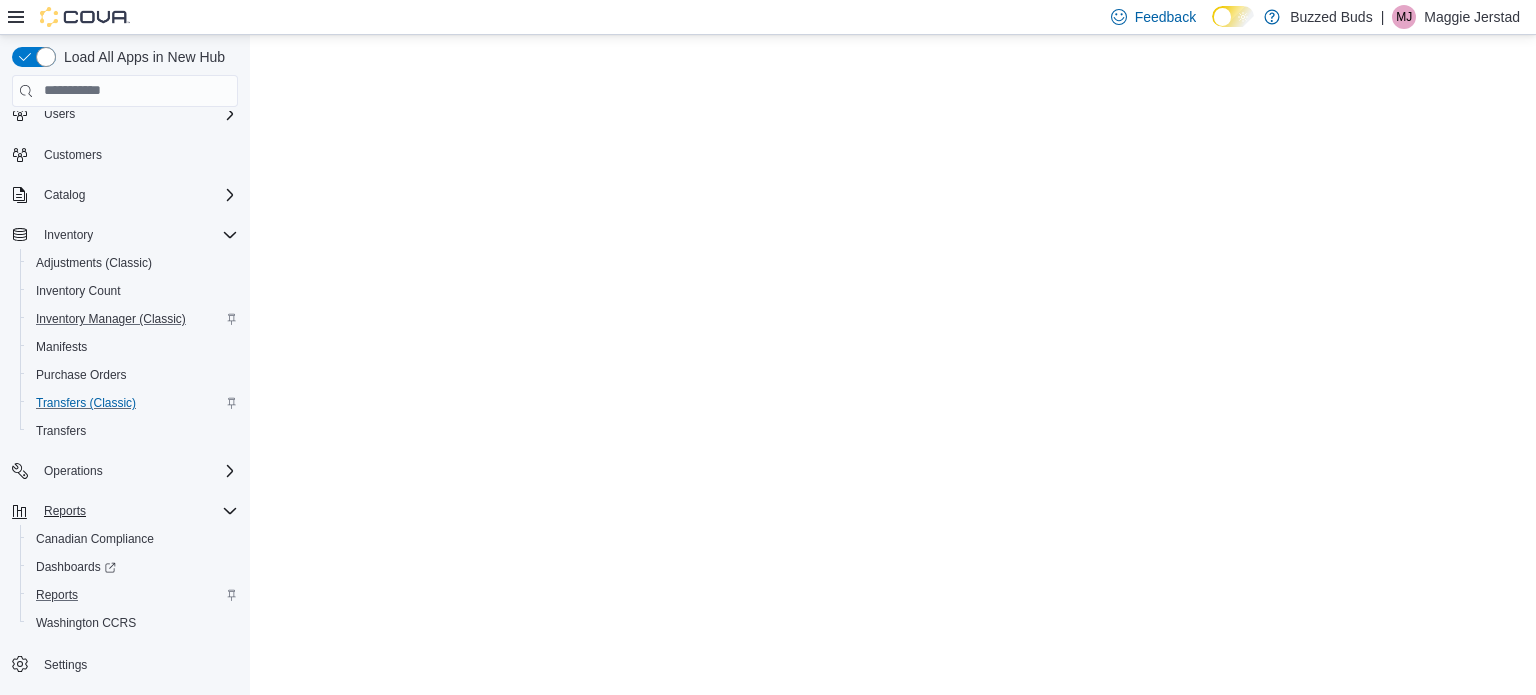 scroll, scrollTop: 0, scrollLeft: 0, axis: both 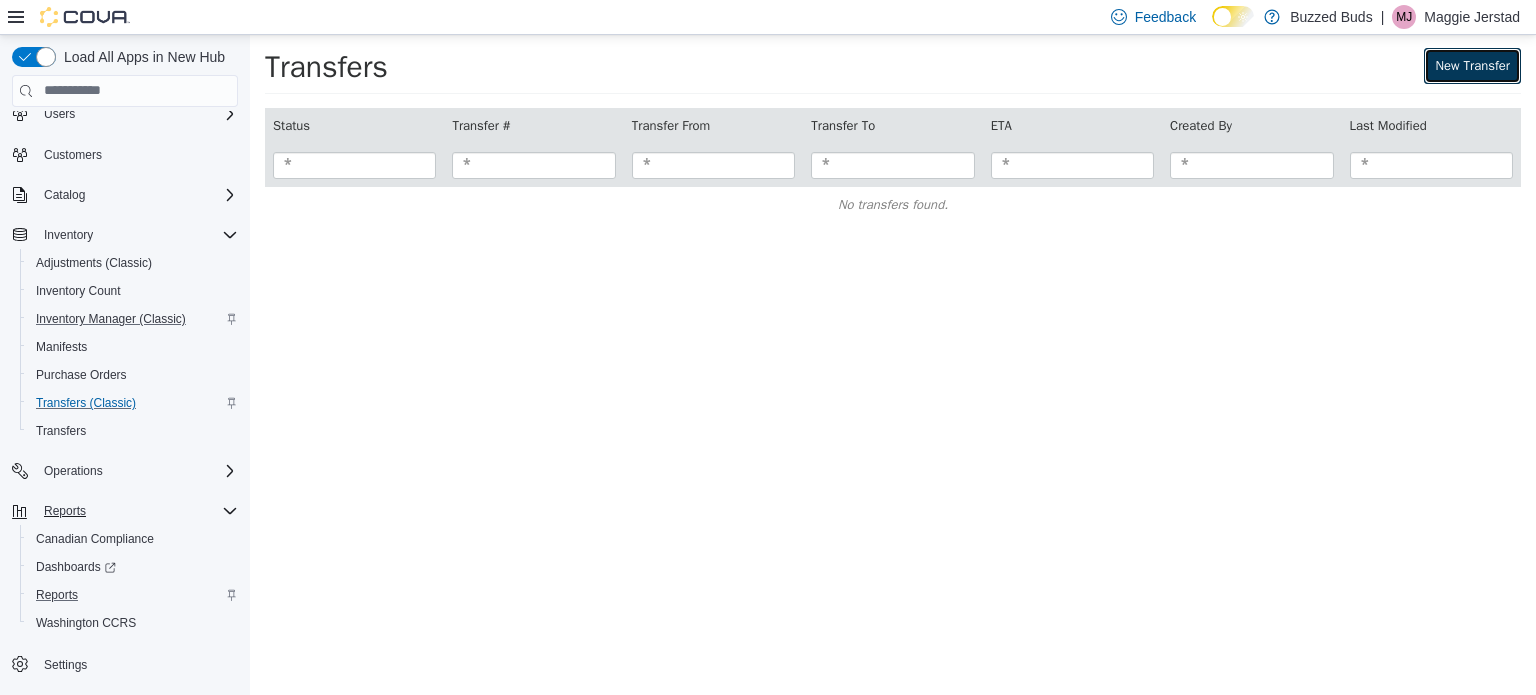 click on "New Transfer" at bounding box center (1472, 65) 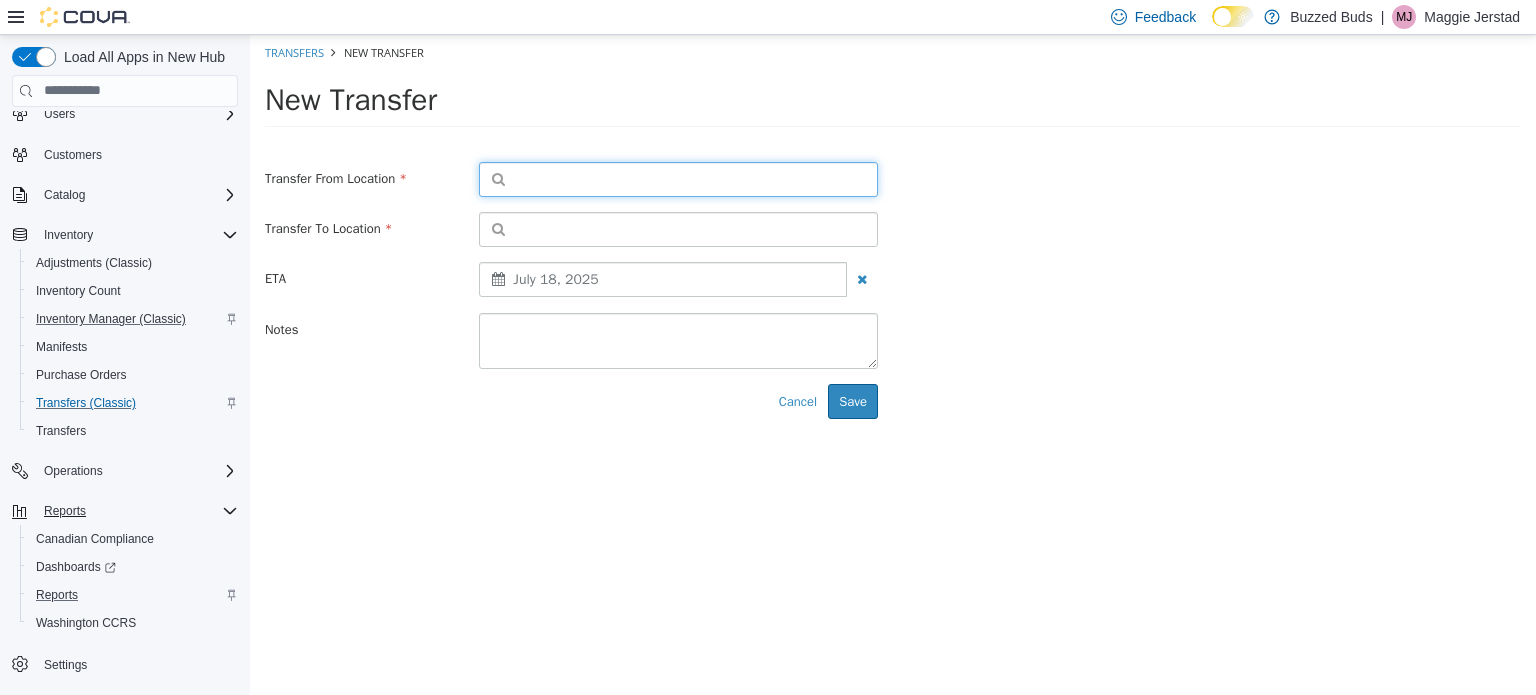 click at bounding box center [678, 178] 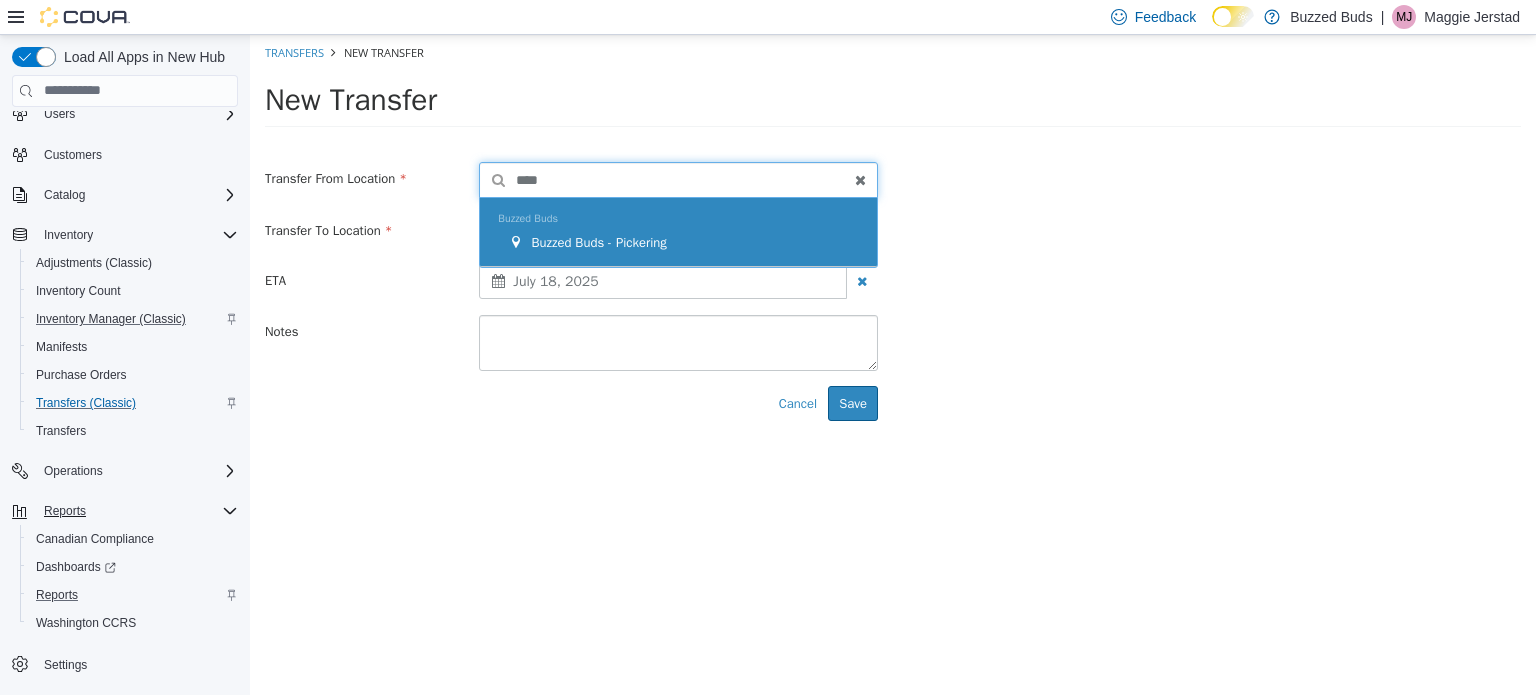 type on "****" 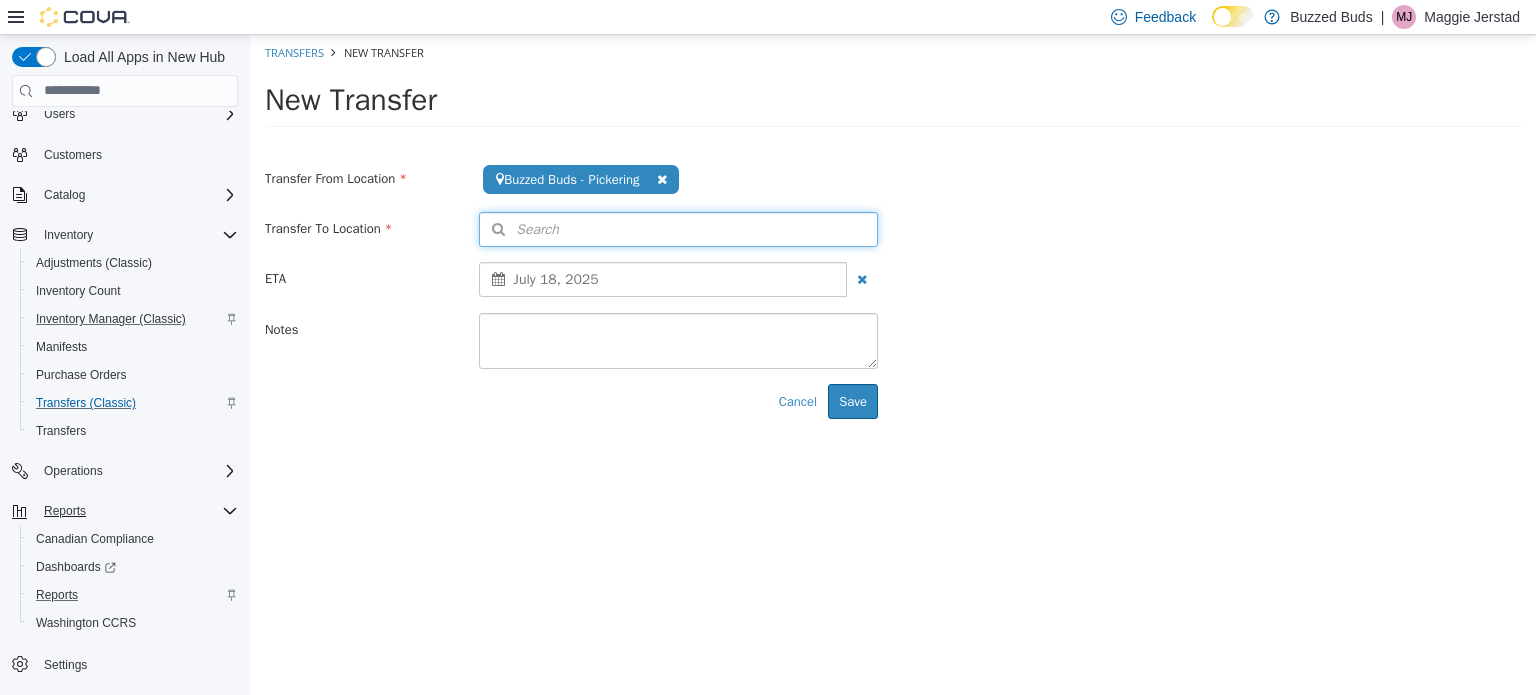 click on "Search" at bounding box center [678, 228] 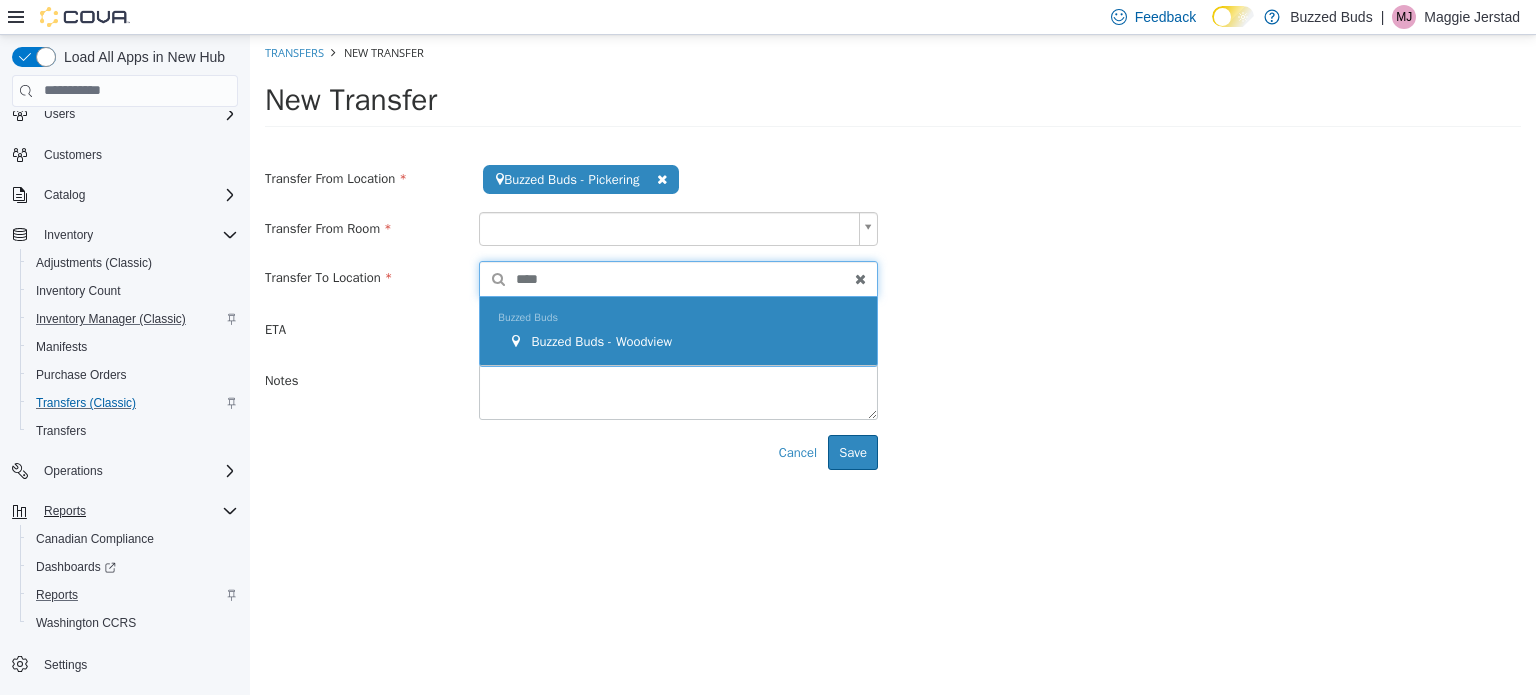 type on "****" 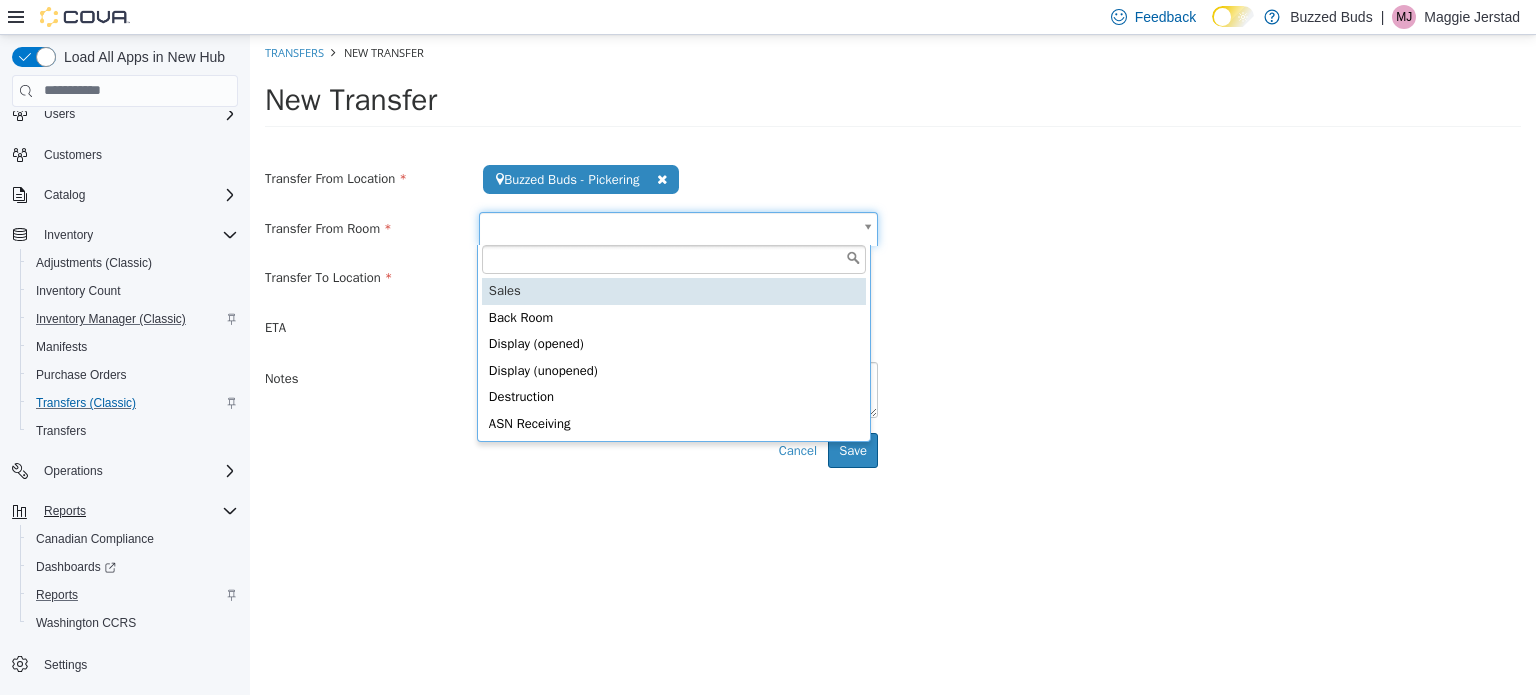 click on "**********" at bounding box center [893, 258] 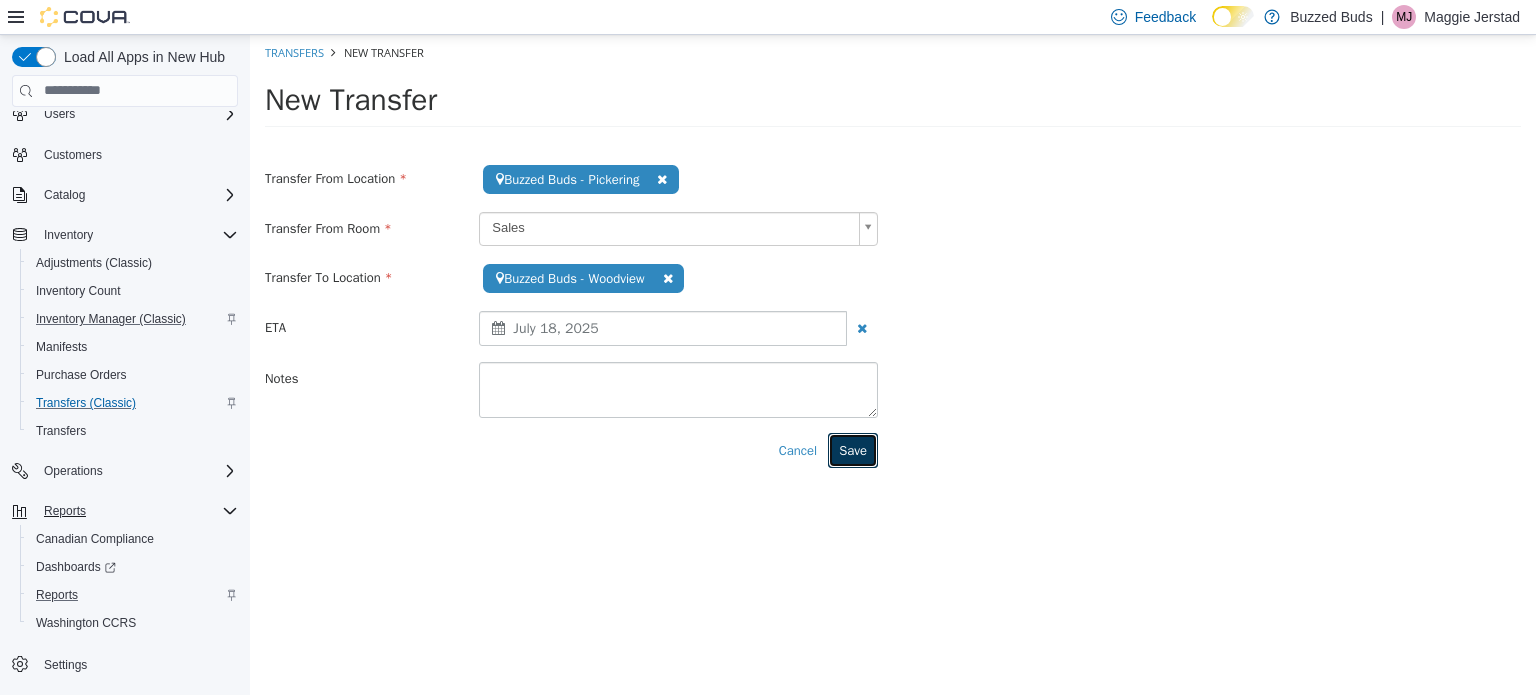 click on "Save" at bounding box center [853, 450] 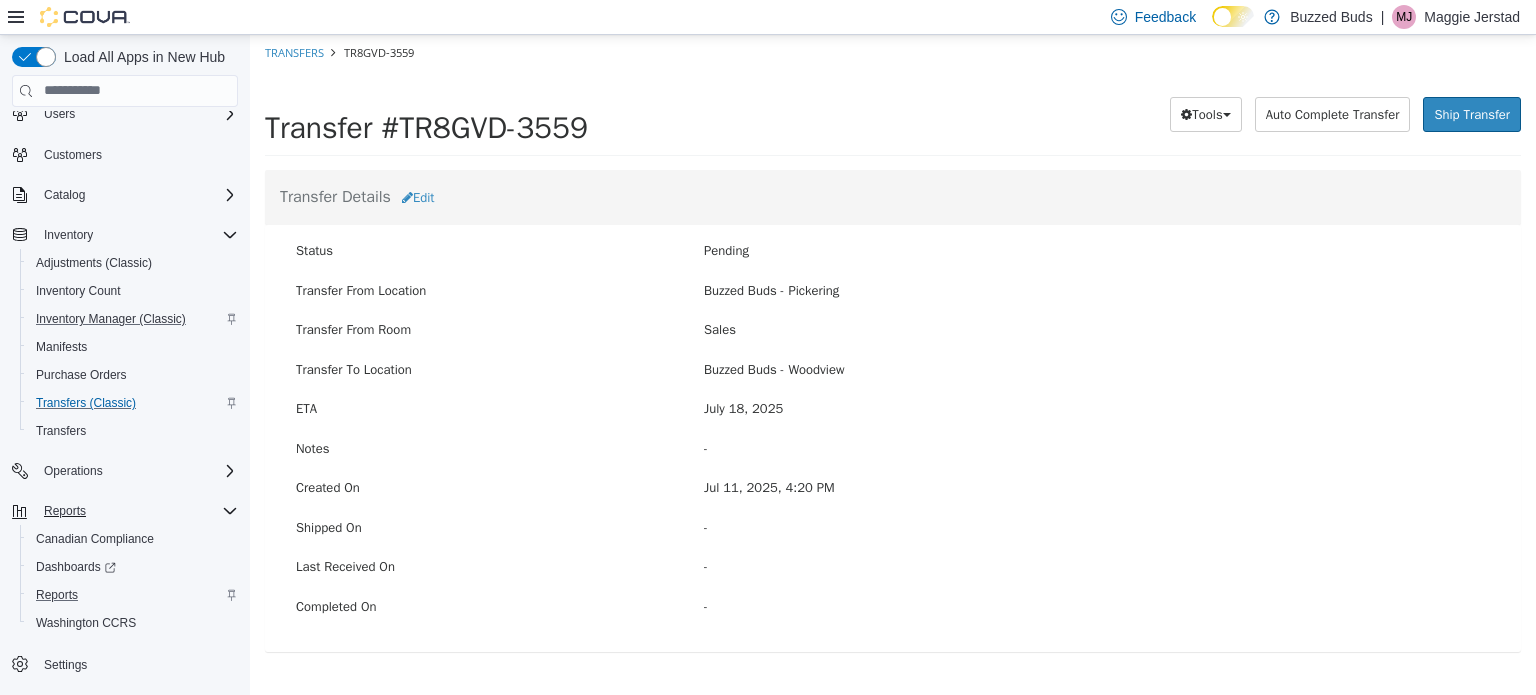 scroll, scrollTop: 176, scrollLeft: 0, axis: vertical 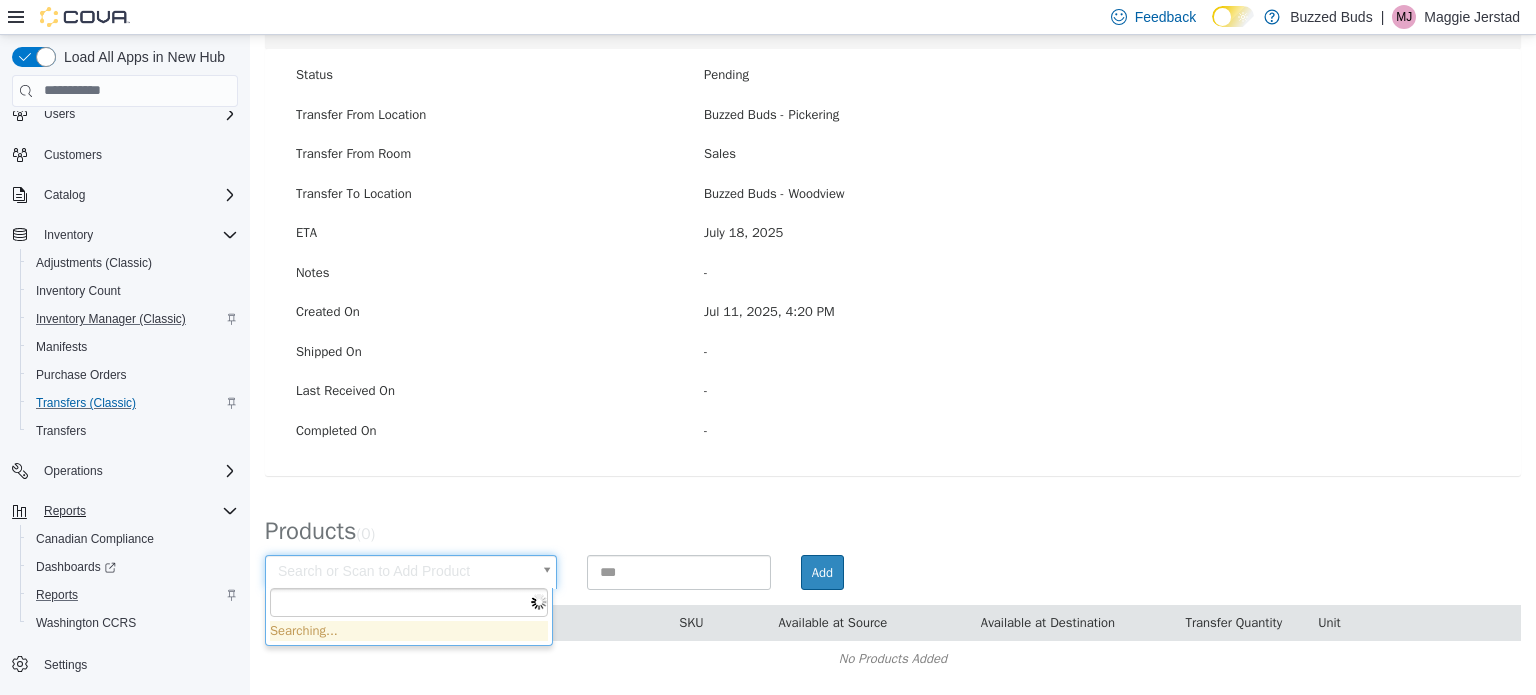 click on "×
Save successful.
Transfers
TR8GVD-3559
Transfer #TR8GVD-3559
Preparing Download...  Tools  PDF Download
Delete
Auto Complete Transfer Ship Transfer
Transfer Details  Edit Status
Pending
Transfer From Location
Buzzed Buds - [CITY]
Transfer From Room Sales Transfer To Location
Buzzed Buds - [CITY]
ETA July 18, 2025 Notes -
Created On Jul 11, 2025, 4:20 PM Shipped On - Last Received On - Completed On - Products  ( 0 )
Search or Scan to Add Product     Add
Item SKU Available at Source Available at Destination Transfer Quantity Unit No Products Added
Cancel Apply                                           Searching..." at bounding box center (893, 277) 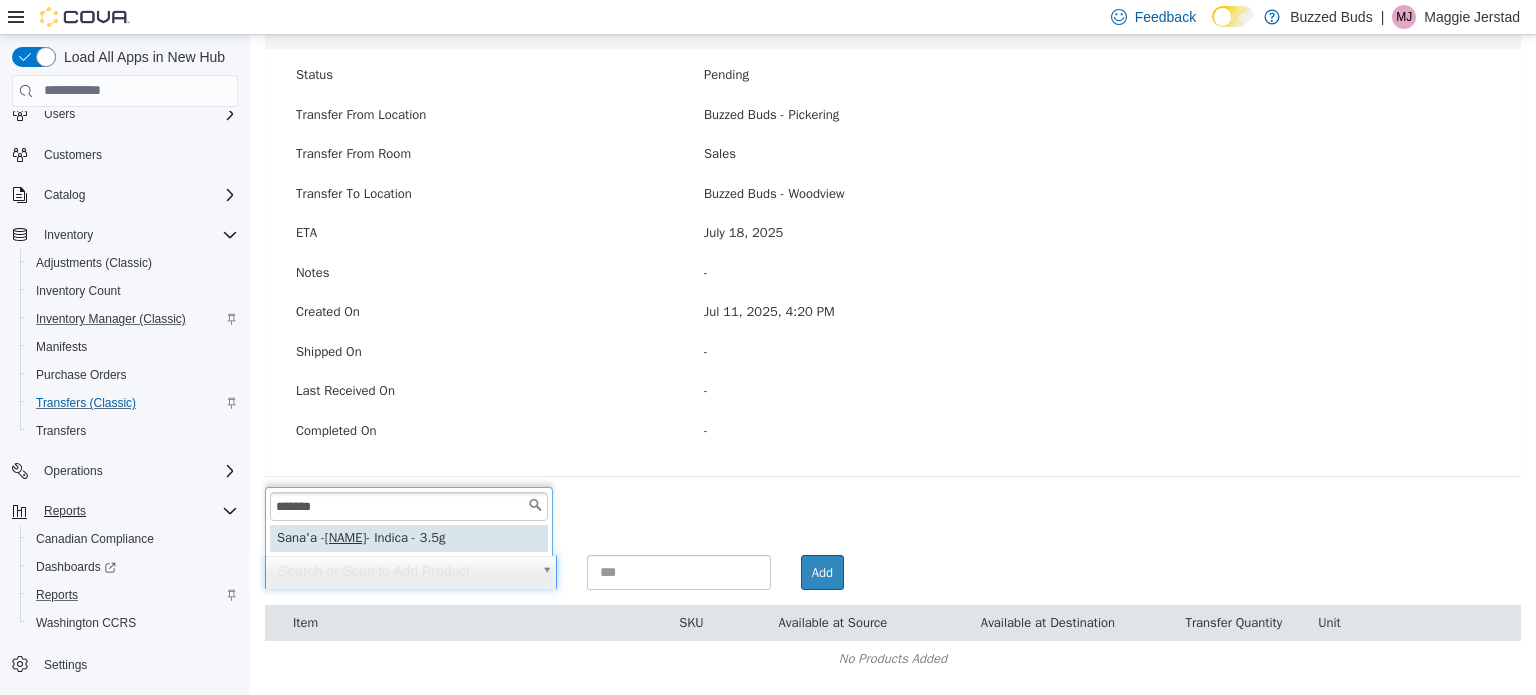 type on "*******" 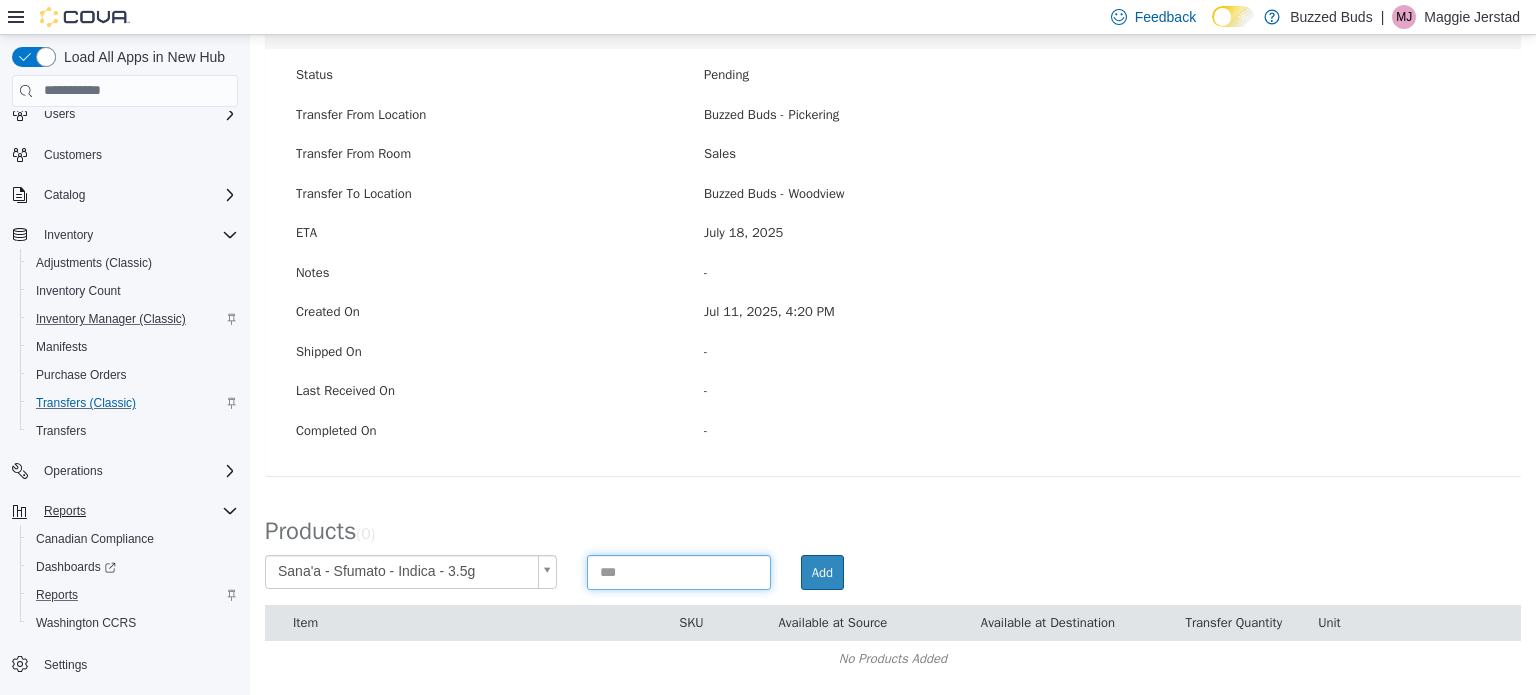 click at bounding box center [679, 571] 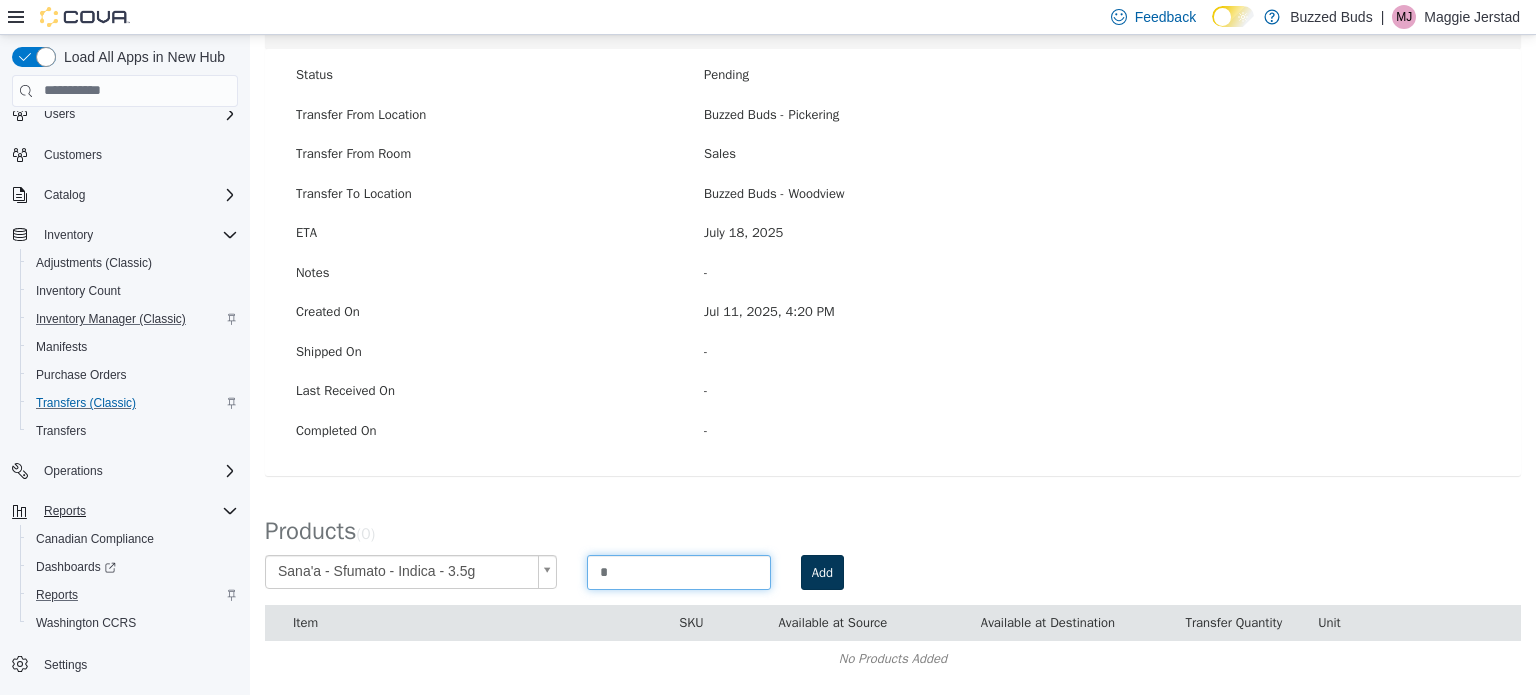 type on "*" 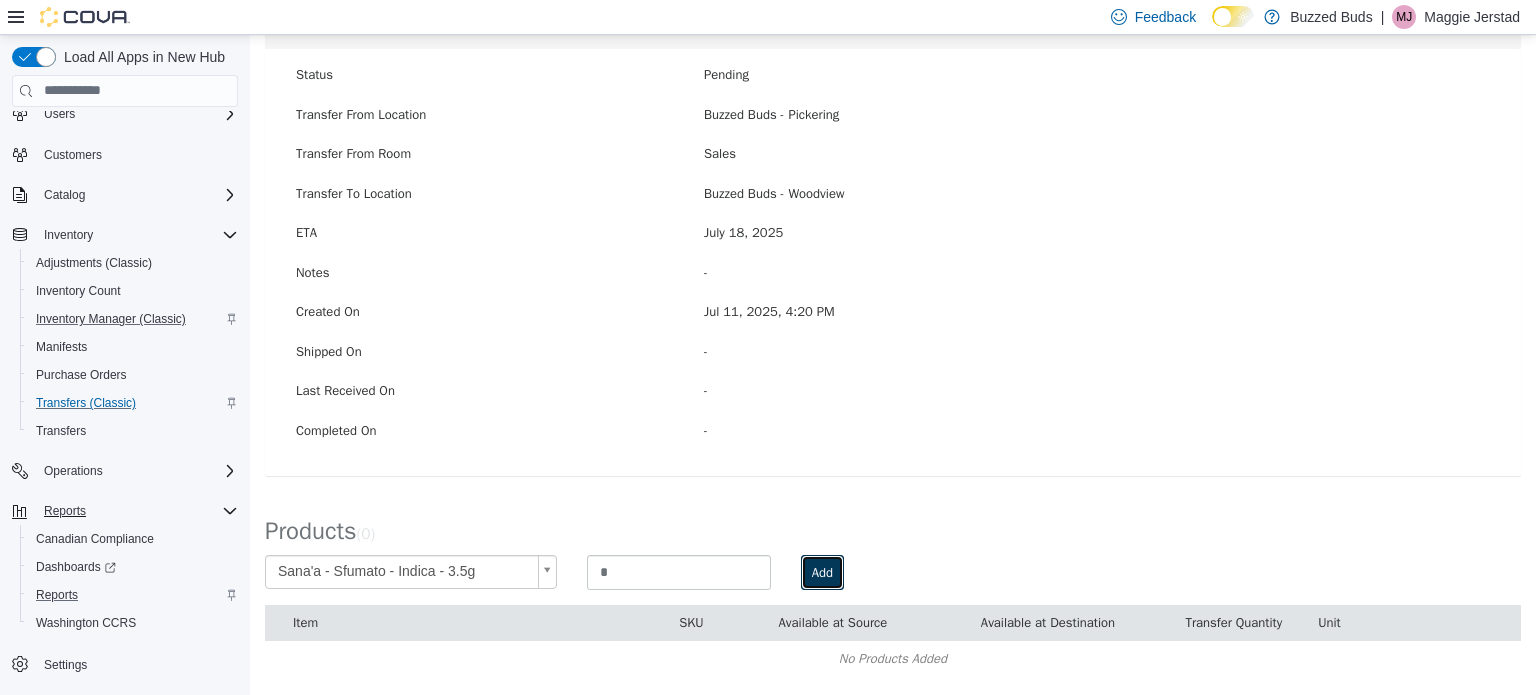 click on "Add" at bounding box center (822, 572) 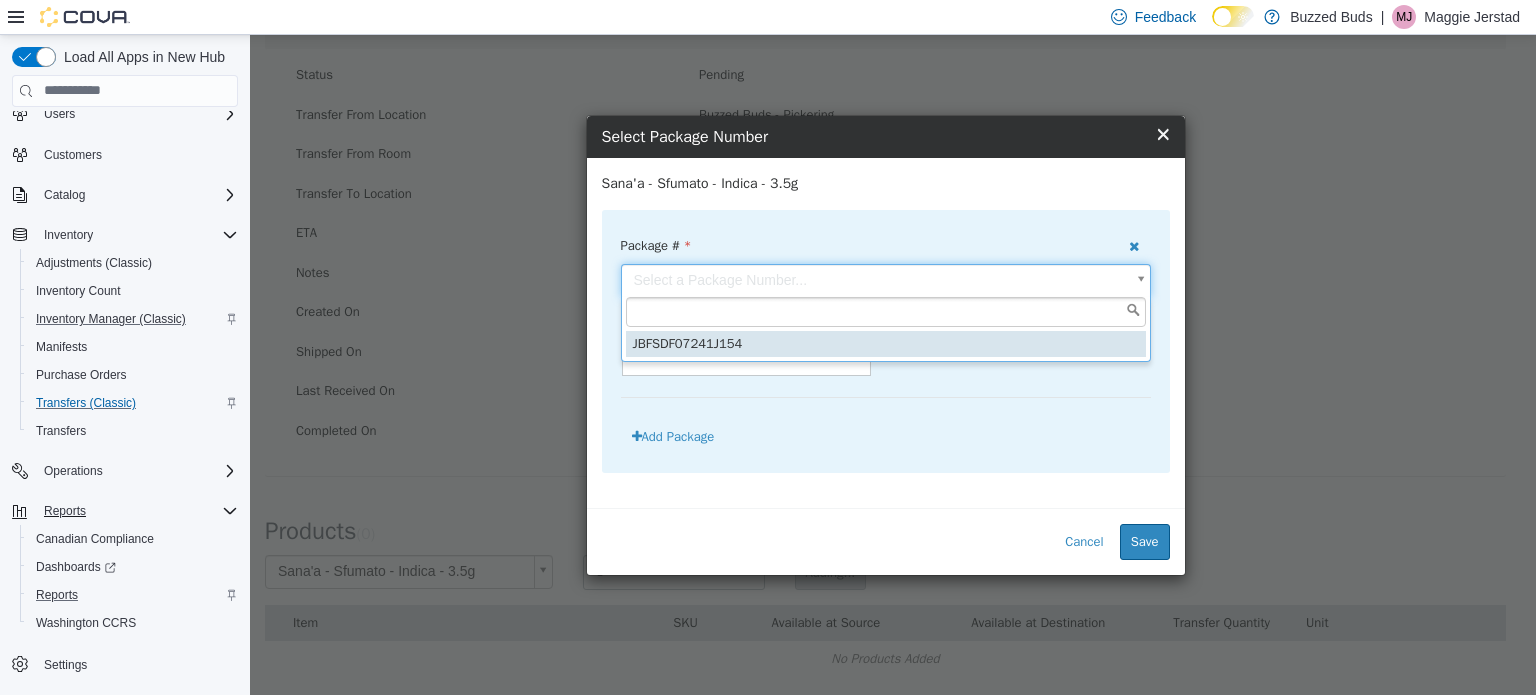 click on "**********" at bounding box center (893, 277) 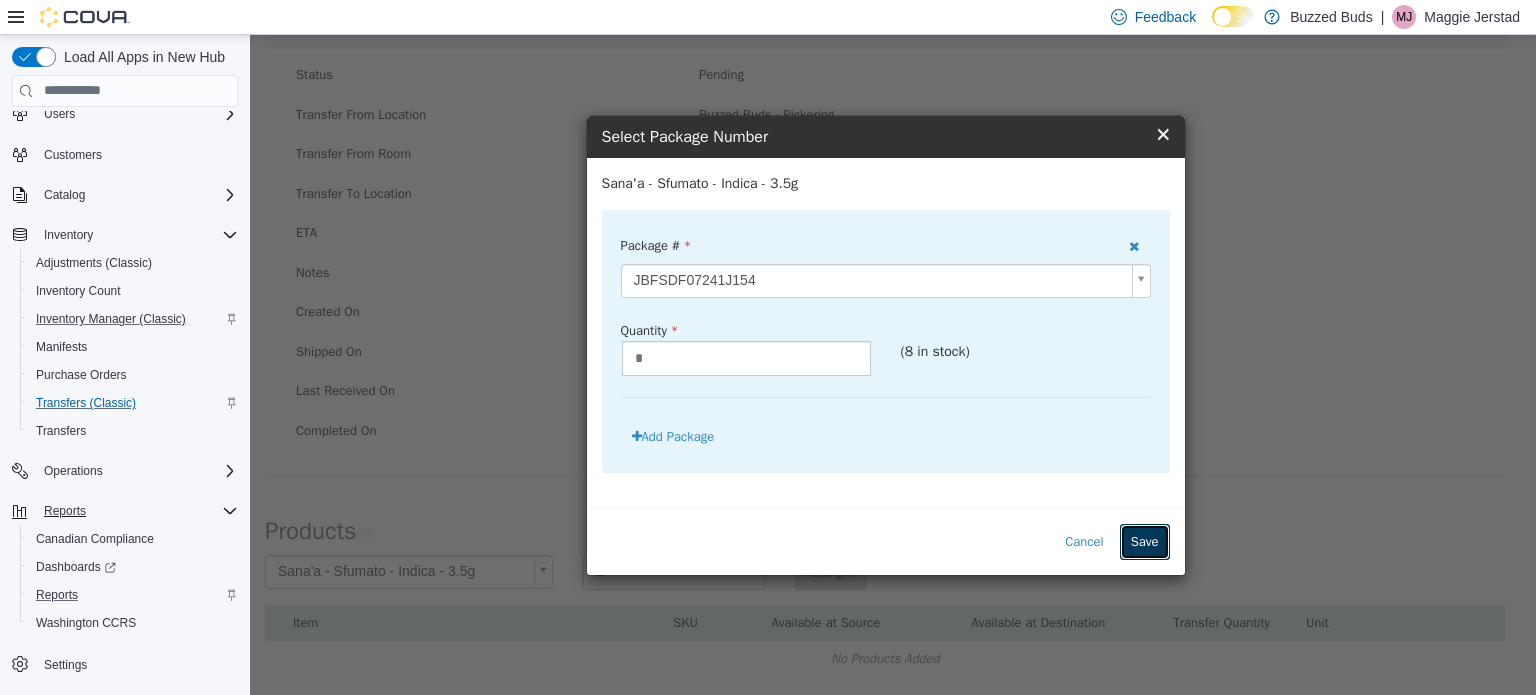 click on "Save" at bounding box center [1145, 541] 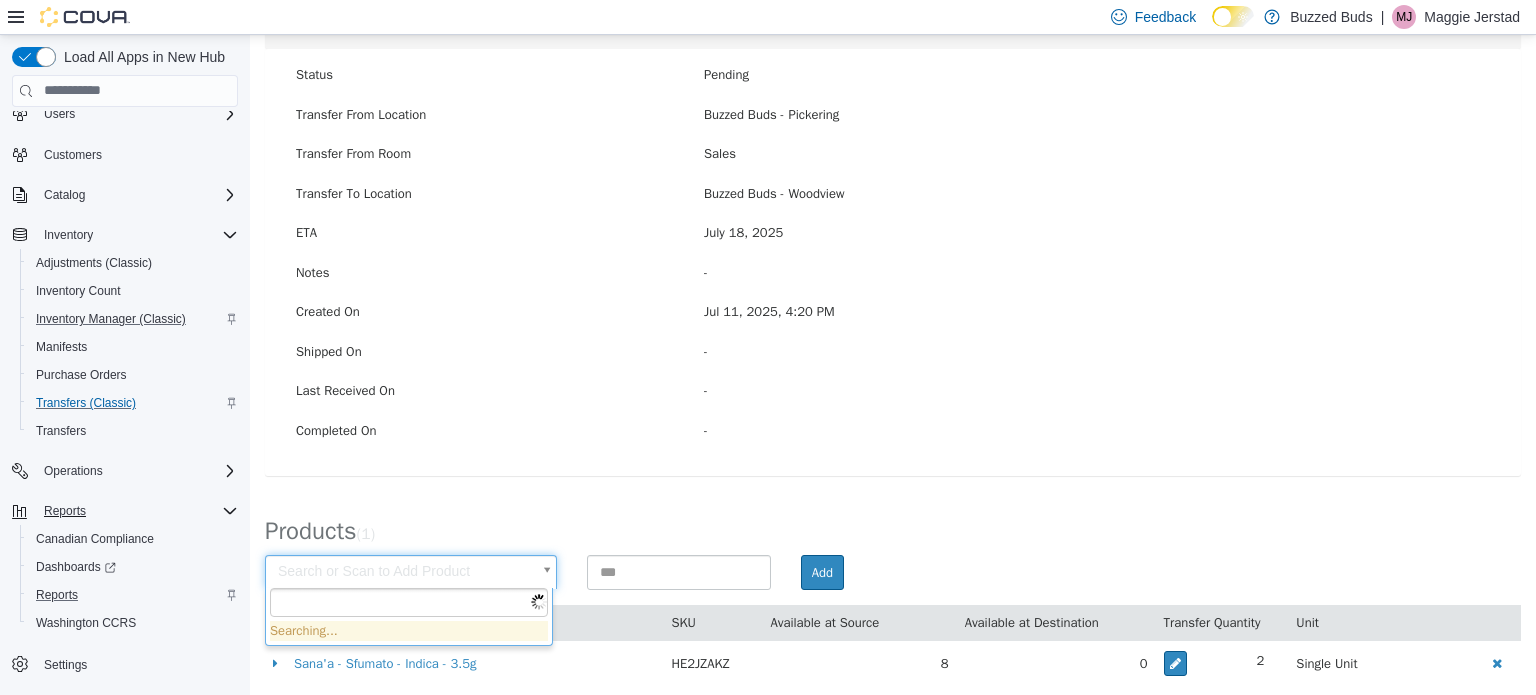click on "- Sana'a - Sfumato - Indica - 3.5g HE2JZAKZ 8  0  2 Single Unit
Cancel Apply                                           Searching..." at bounding box center (893, 282) 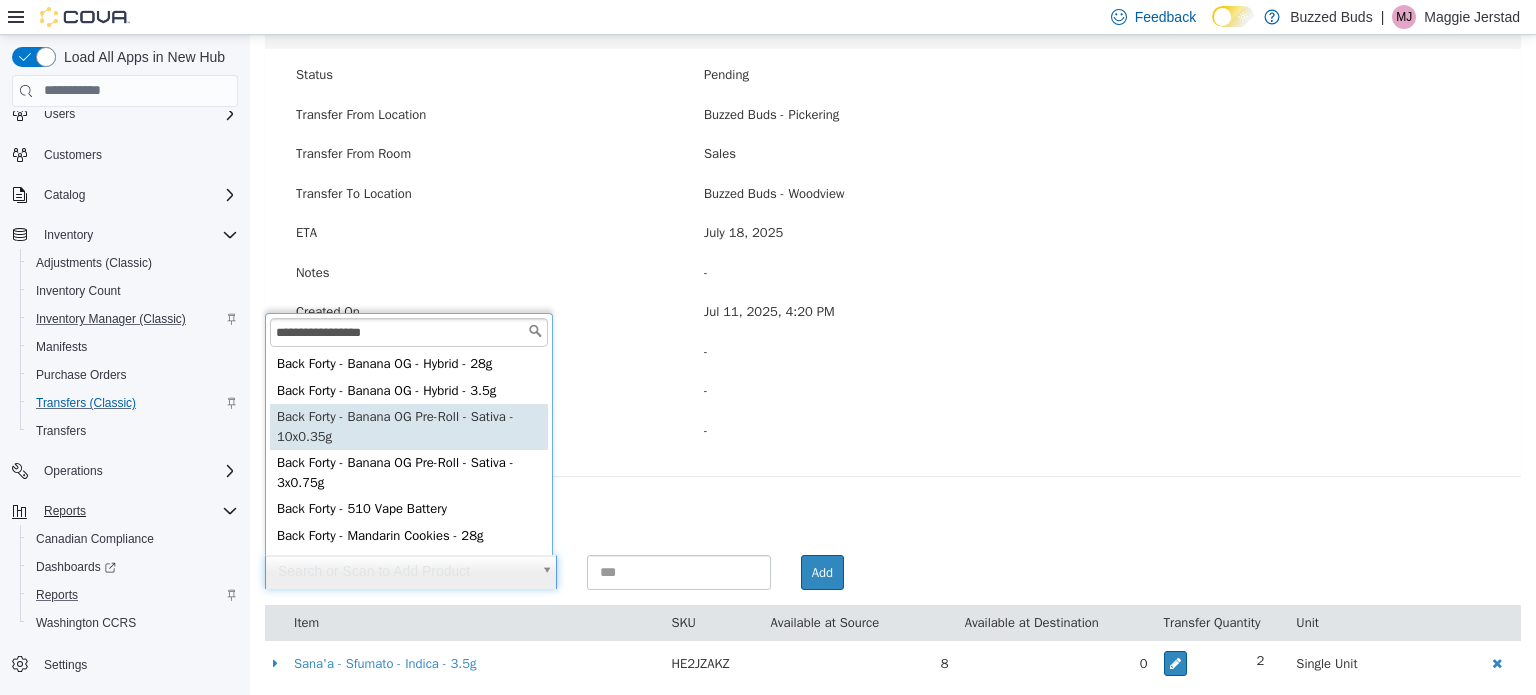 type on "**********" 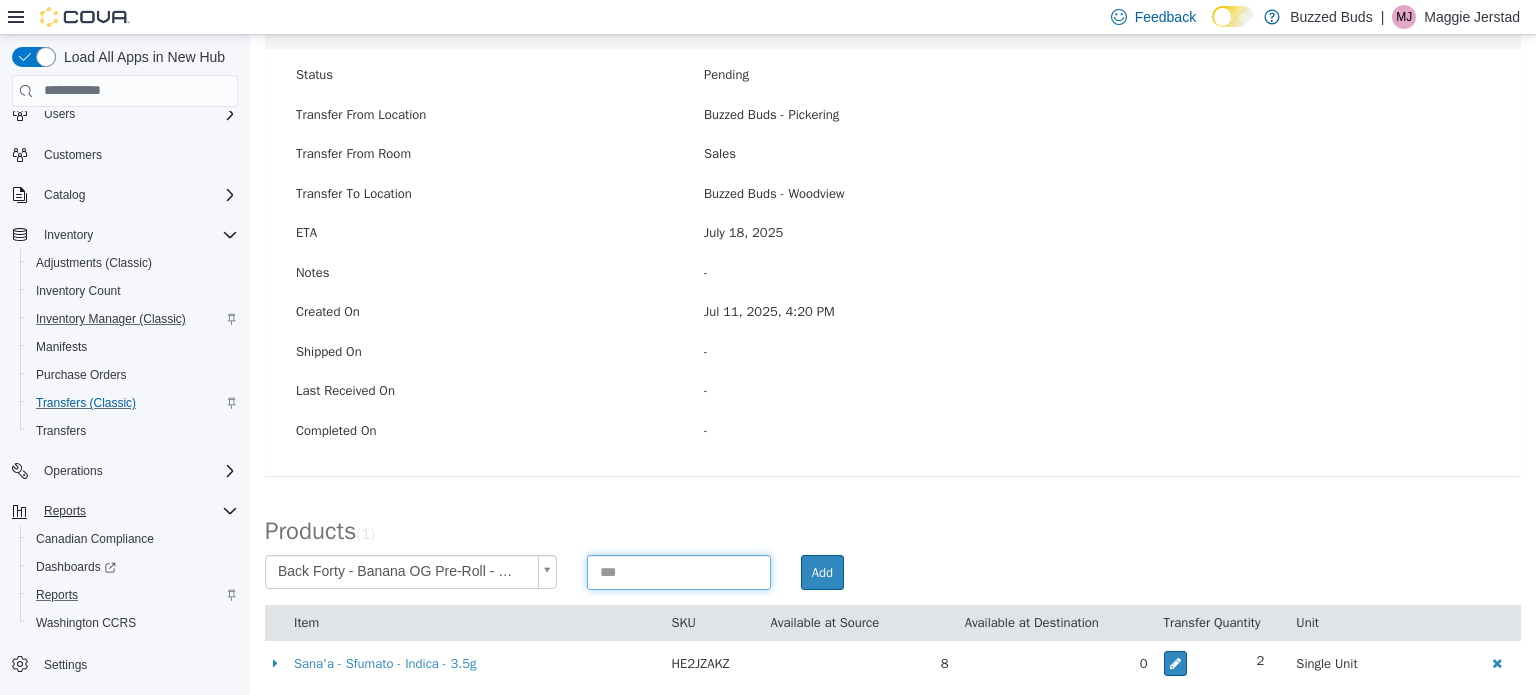 click at bounding box center (679, 571) 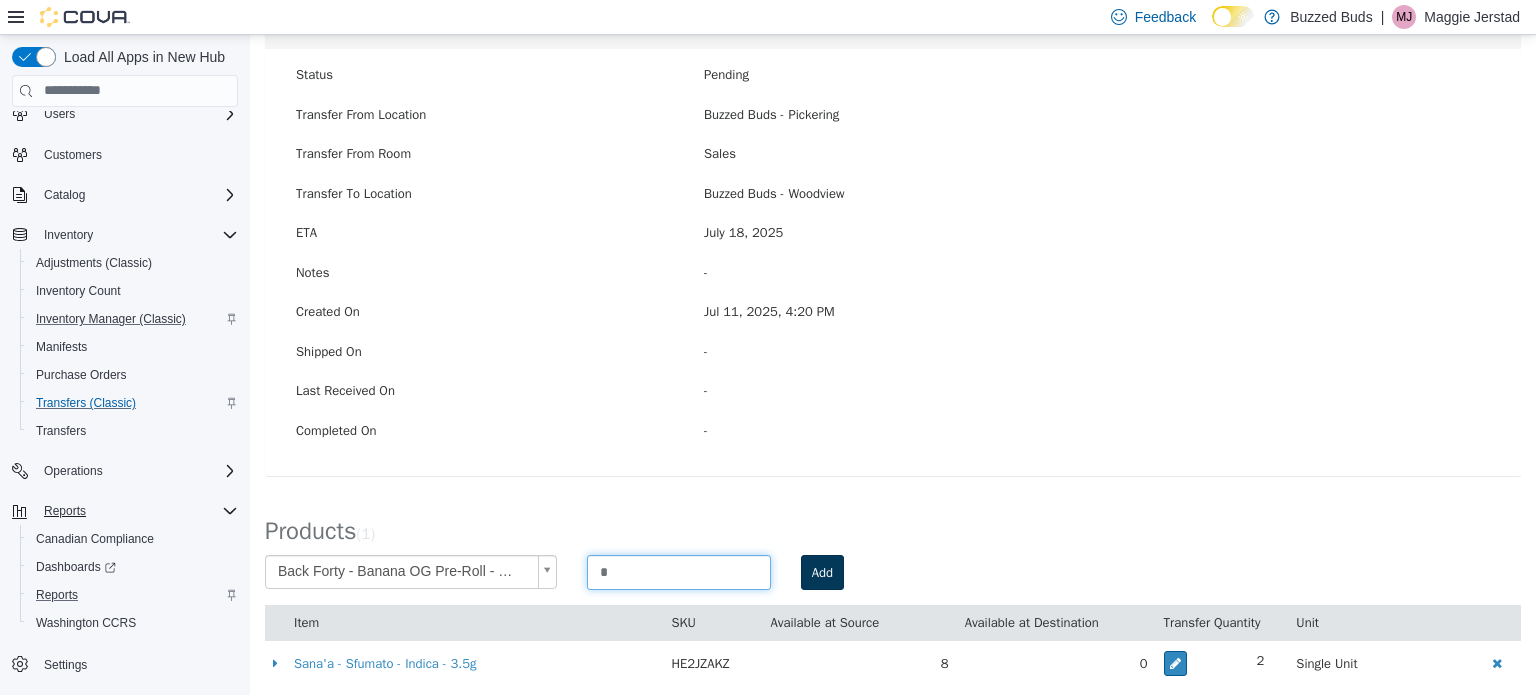 type on "*" 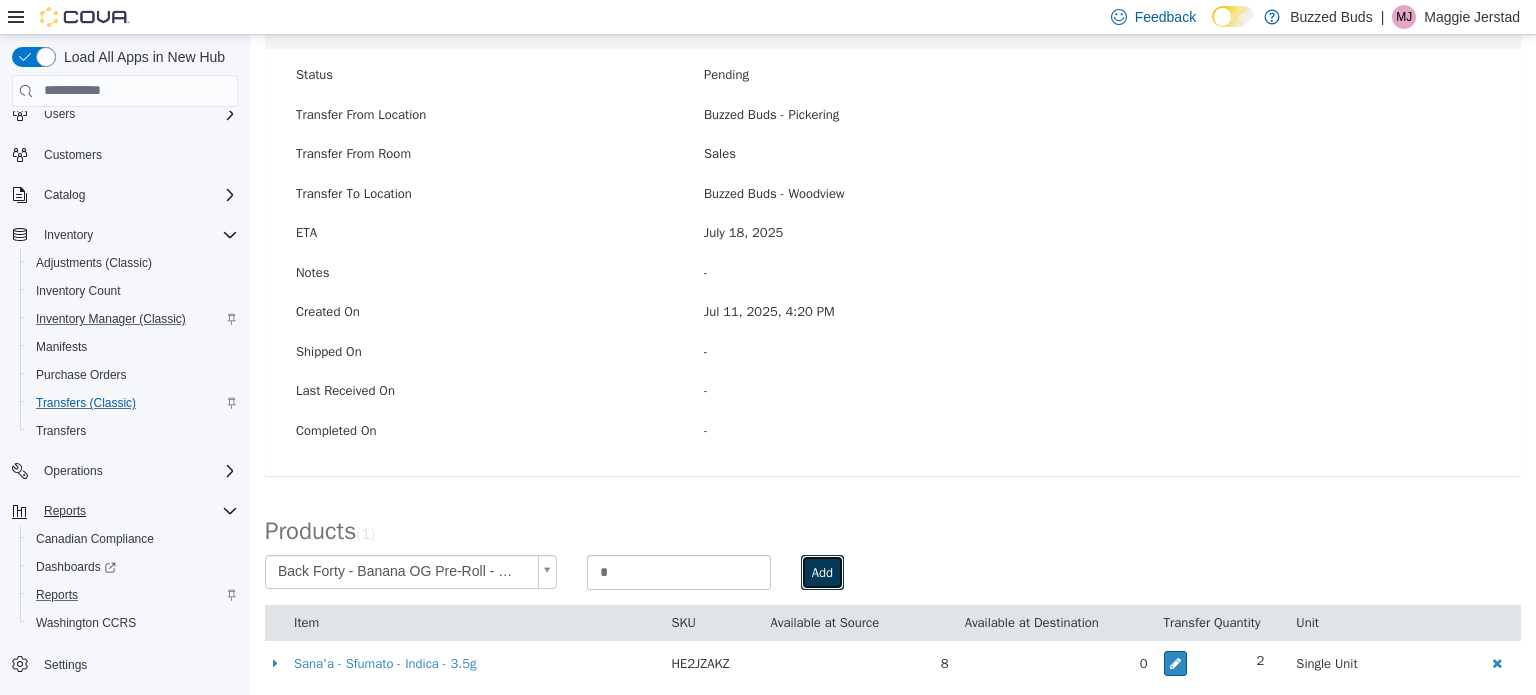 click on "Add" at bounding box center [822, 572] 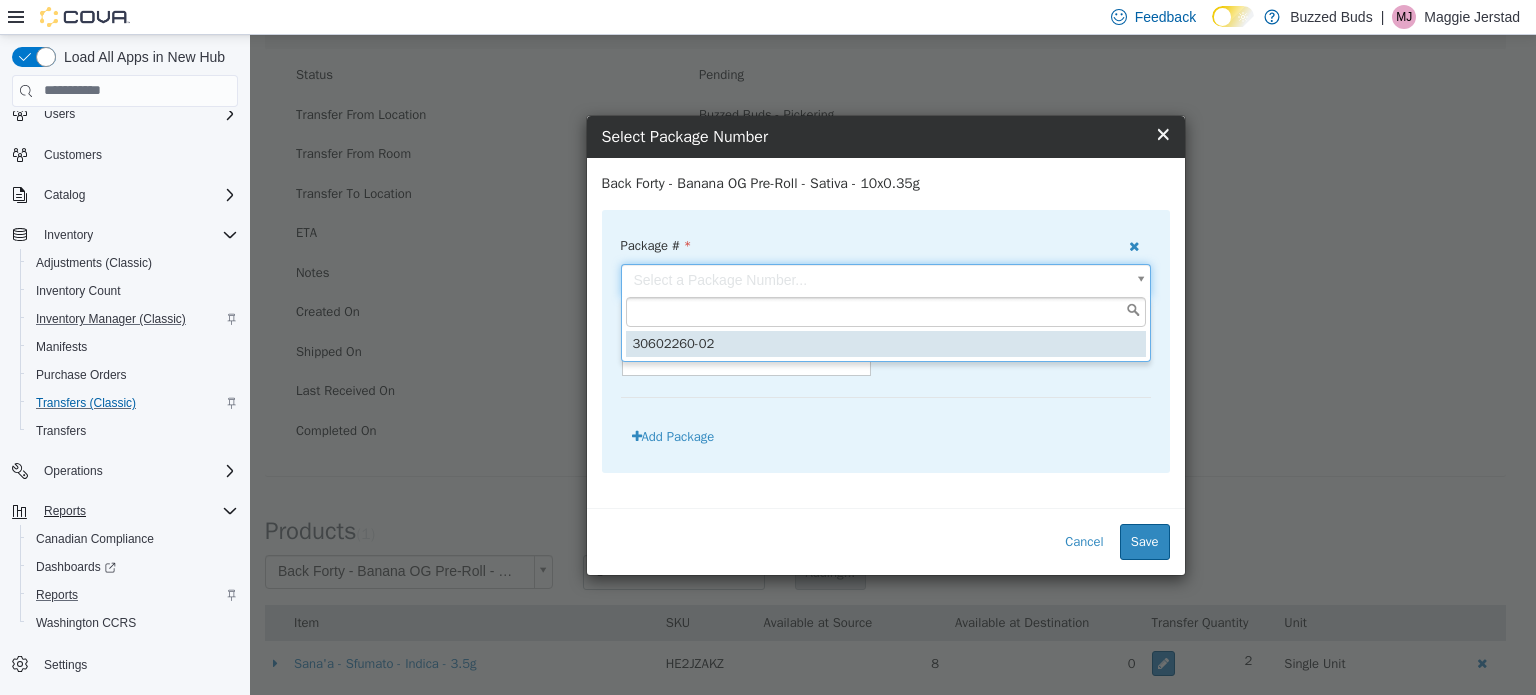 drag, startPoint x: 986, startPoint y: 295, endPoint x: 984, endPoint y: 348, distance: 53.037724 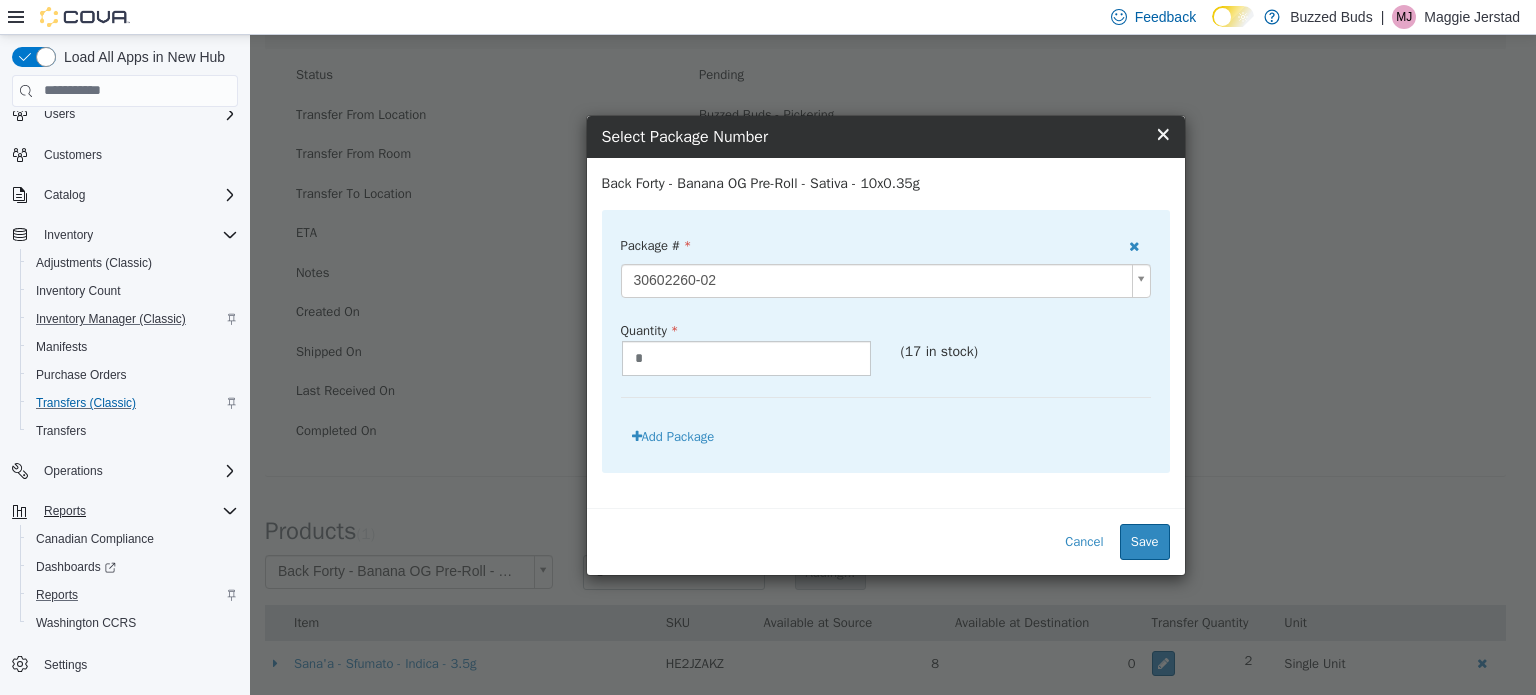 click on "(17 in stock)" at bounding box center [1026, 350] 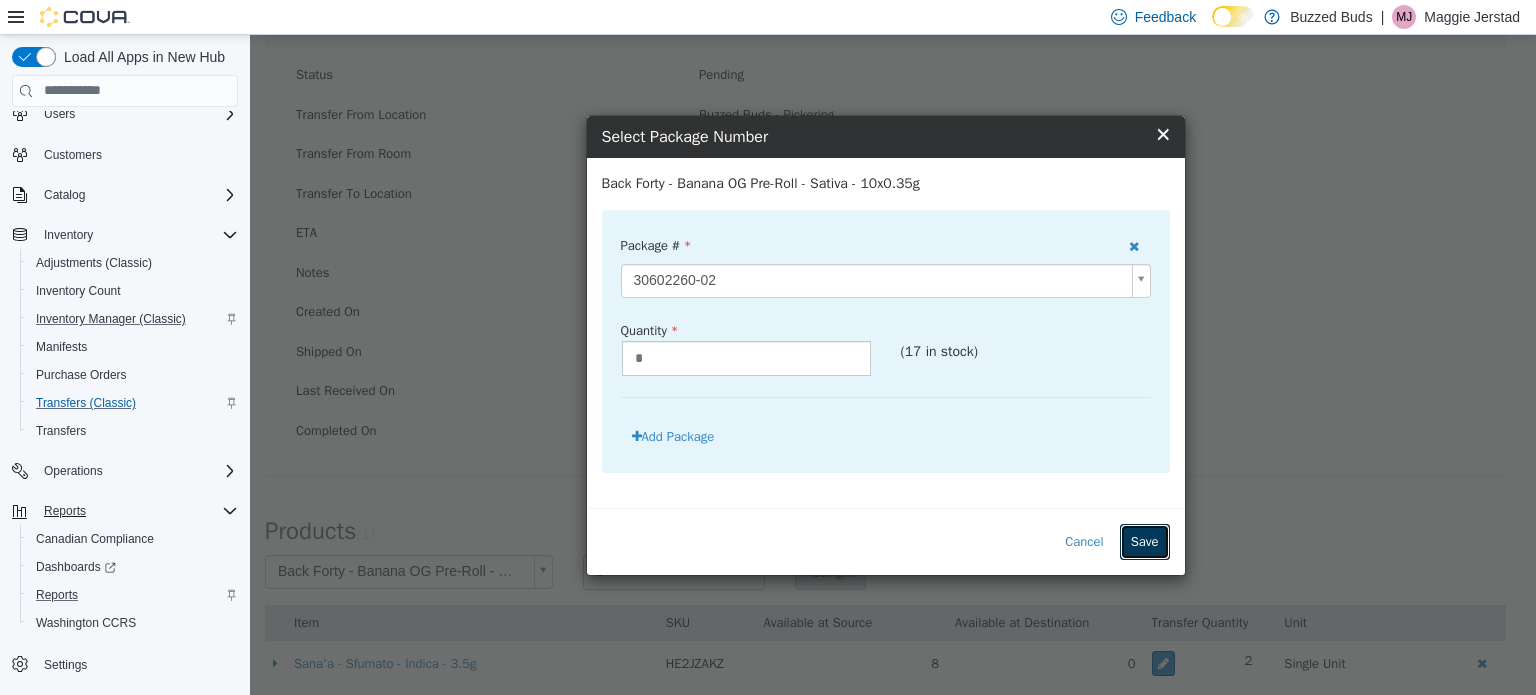 click on "Save" at bounding box center (1145, 541) 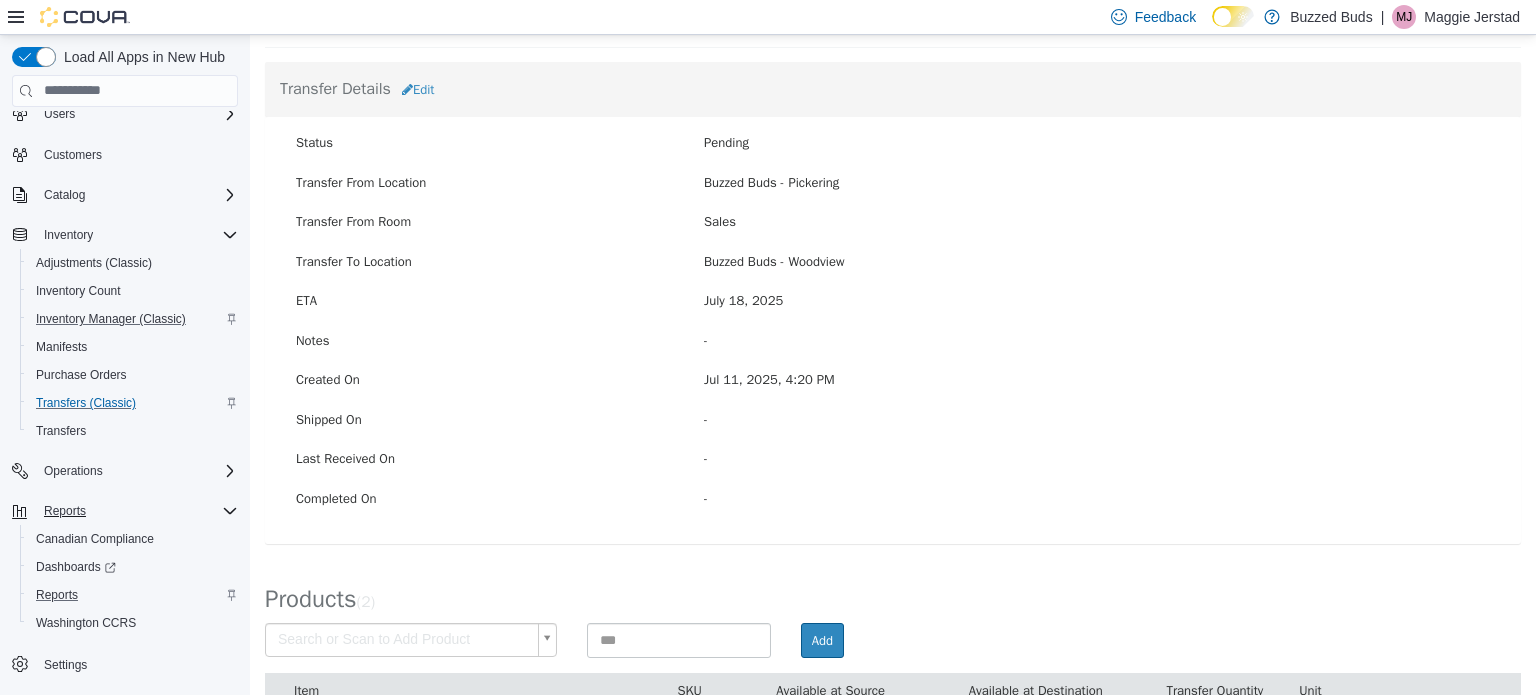 scroll, scrollTop: 0, scrollLeft: 0, axis: both 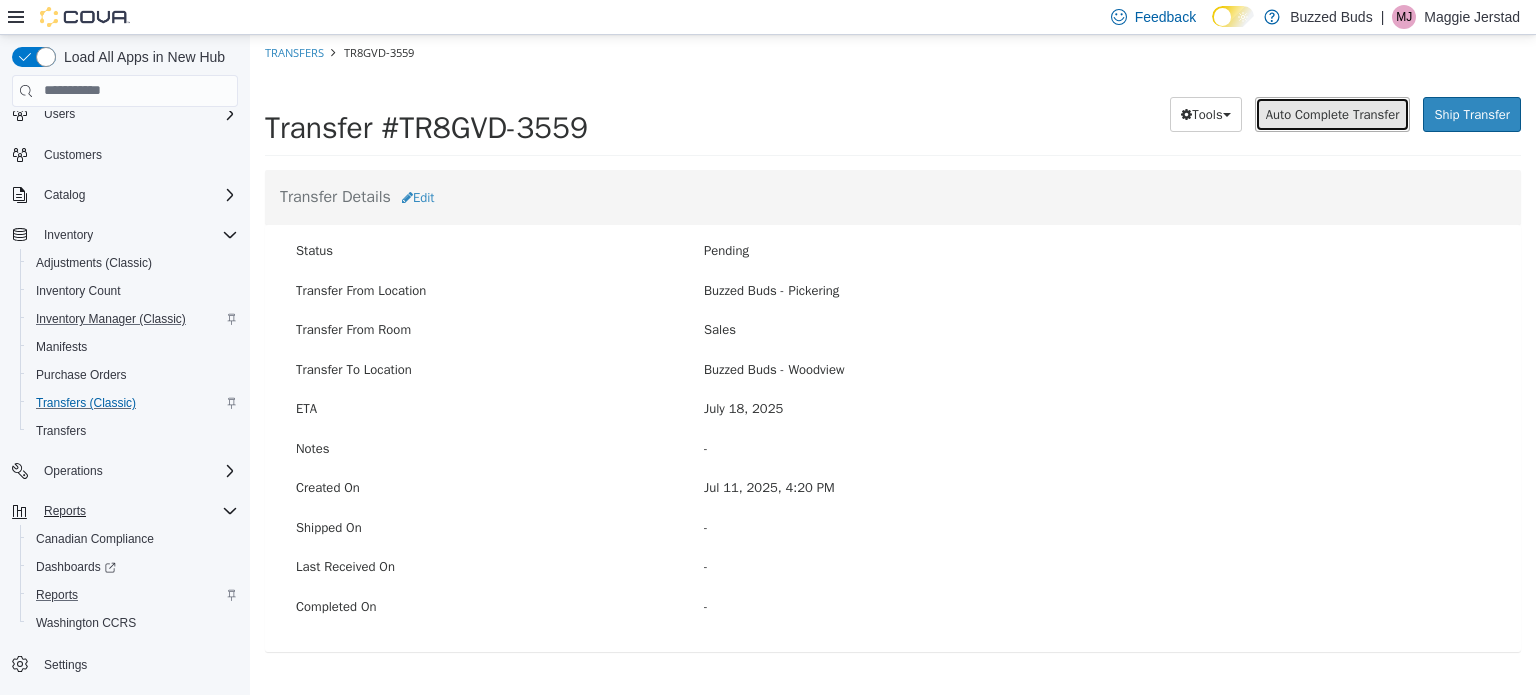 click on "Auto Complete Transfer" at bounding box center [1333, 113] 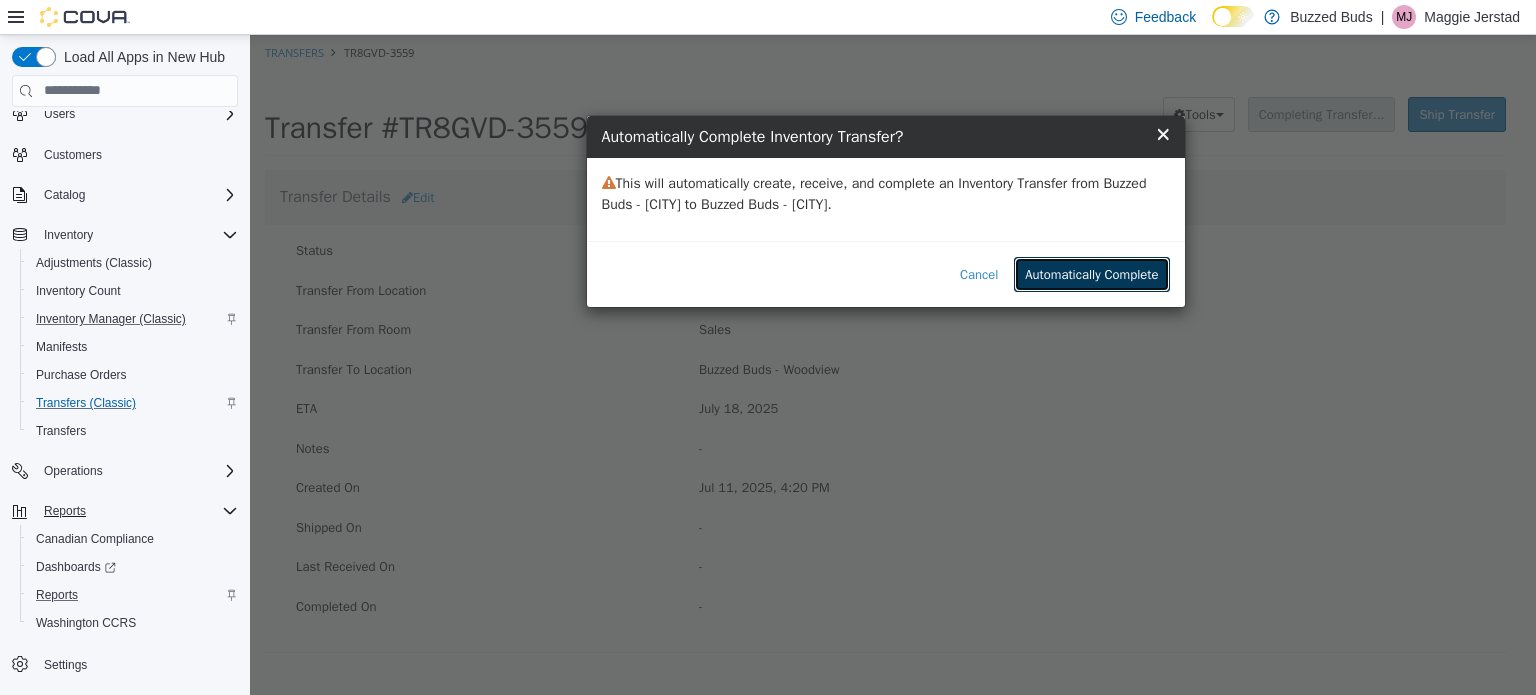 click on "Automatically Complete" at bounding box center (1091, 274) 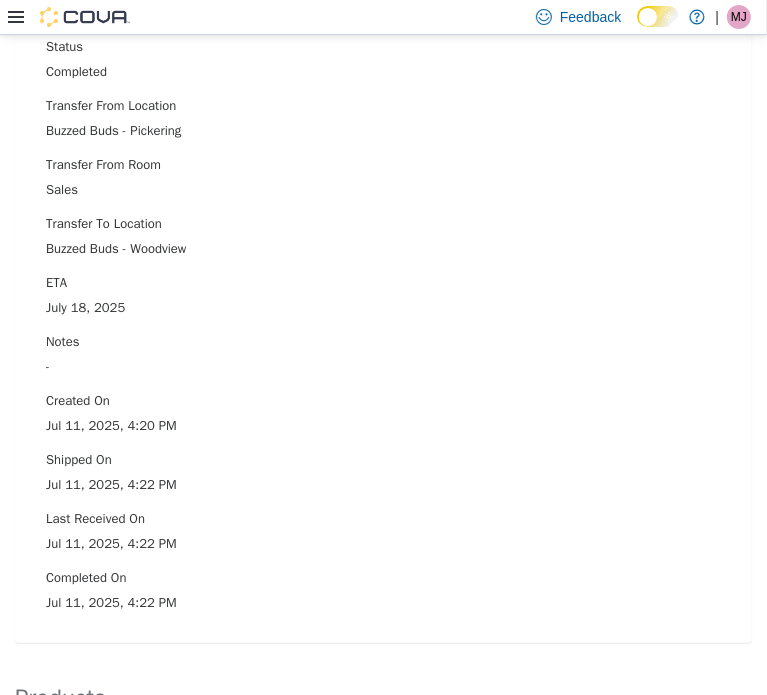 scroll, scrollTop: 158, scrollLeft: 0, axis: vertical 